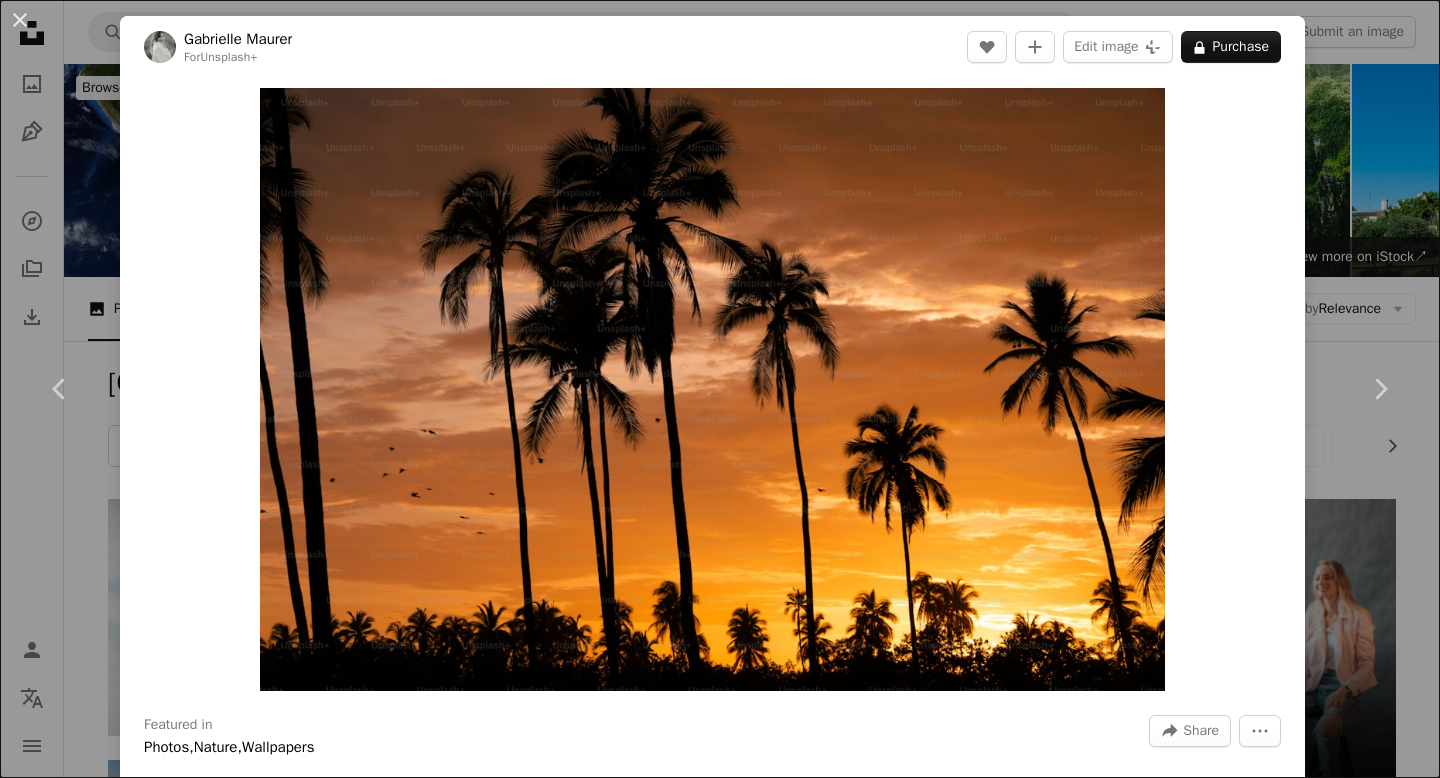 scroll, scrollTop: 28860, scrollLeft: 0, axis: vertical 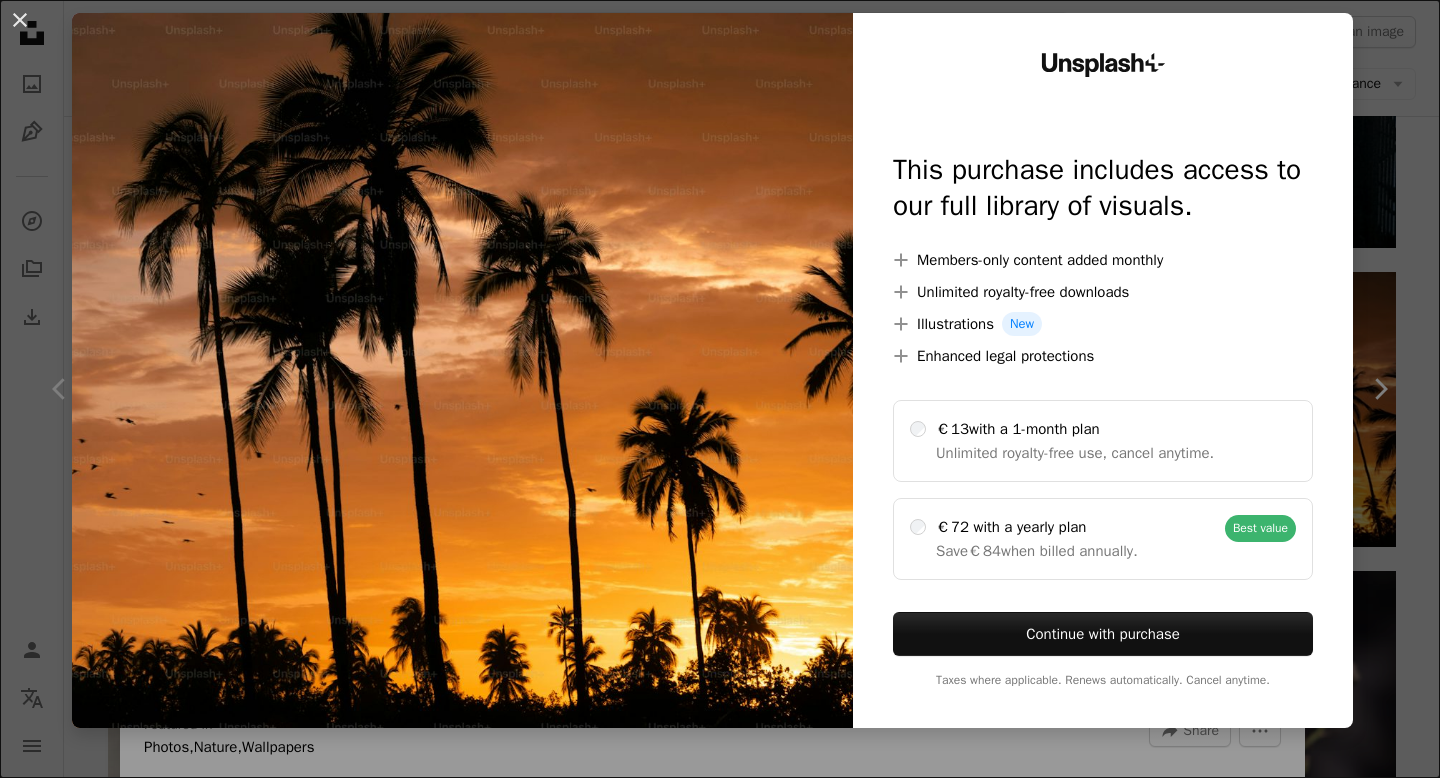 click on "An X shape Unsplash+ This purchase includes access to our full library of visuals. A plus sign Members-only content added monthly A plus sign Unlimited royalty-free downloads A plus sign Illustrations  New A plus sign Enhanced legal protections €13  with a 1-month plan Unlimited royalty-free use, cancel anytime. €72   with a yearly plan Save  €84  when billed annually. Best value Continue with purchase Taxes where applicable. Renews automatically. Cancel anytime." at bounding box center (720, 389) 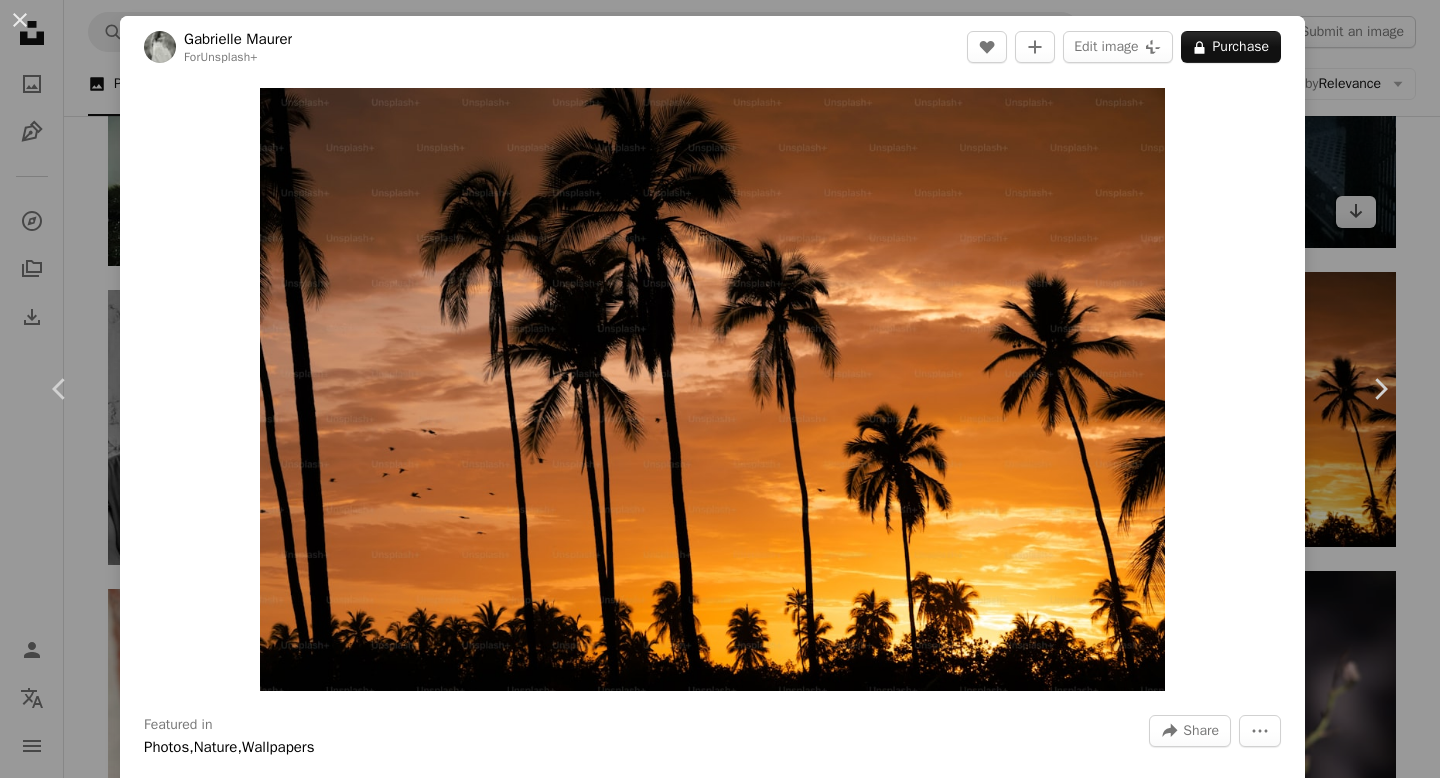 click on "Gabrielle Maurer For  Unsplash+ A heart A plus sign Edit image   Plus sign for Unsplash+ A lock   Purchase Zoom in Featured in Photos ,  Nature ,  Wallpapers A forward-right arrow Share More Actions A map marker [COUNTRY] Calendar outlined Published on  [MONTH] [DAY], [YEAR] Camera SONY, ILCE-7M3 Safety Licensed under the  Unsplash+ License travel sunset scenery [COUNTRY] wallpapers backgrounds outdoors sunset beach view palm trees yellow sky plam trees Free images From this series Chevron right Plus sign for Unsplash+ Plus sign for Unsplash+ Plus sign for Unsplash+ Plus sign for Unsplash+ Plus sign for Unsplash+ Plus sign for Unsplash+ Plus sign for Unsplash+ Plus sign for Unsplash+ Plus sign for Unsplash+ Plus sign for Unsplash+ Related images Plus sign for Unsplash+ A heart A plus sign Marc Serota For  Unsplash+ A lock   Purchase Plus sign for Unsplash+ A heart A plus sign SJ Objio For  Unsplash+ A lock   Purchase Plus sign for Unsplash+ A heart A plus sign Ishan @seefromthesky" at bounding box center (720, 389) 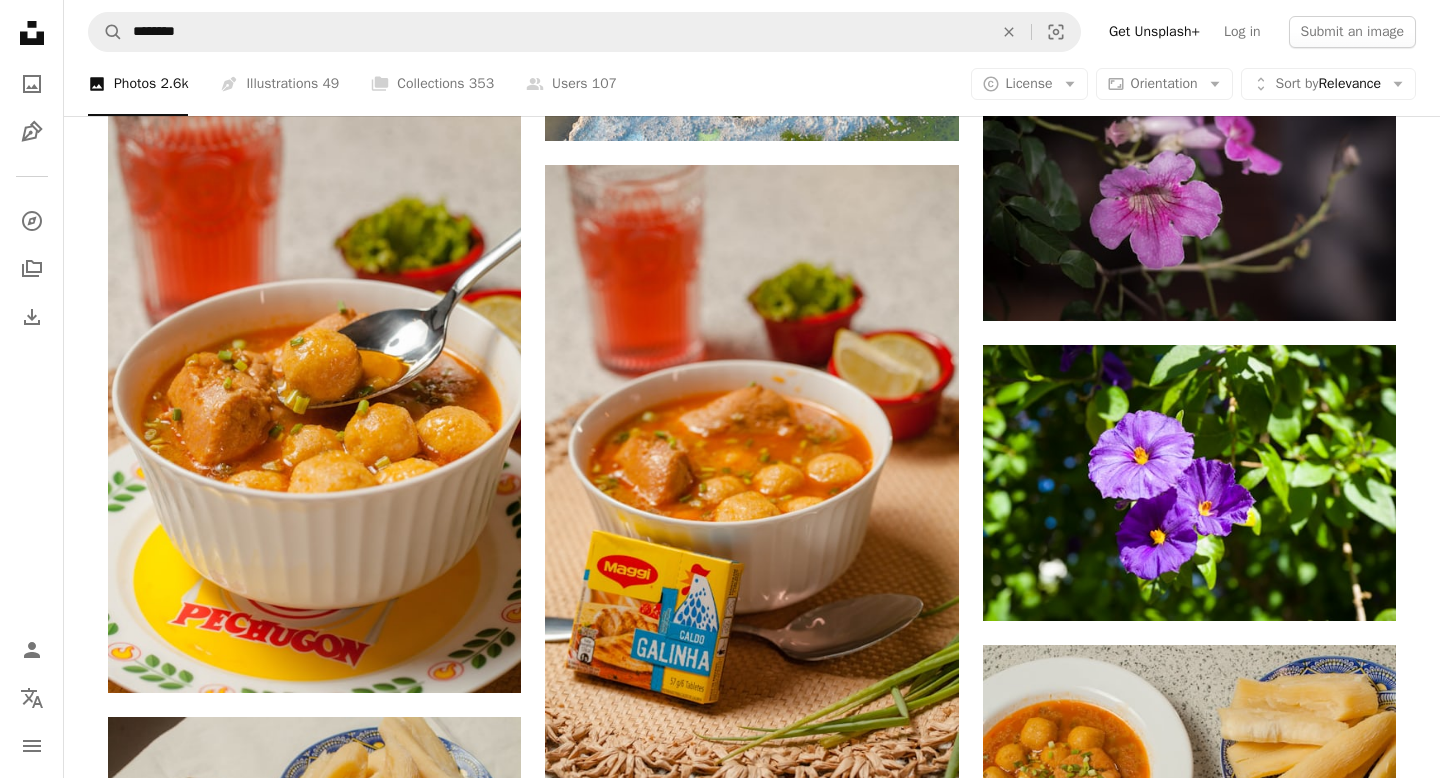 scroll, scrollTop: 29399, scrollLeft: 0, axis: vertical 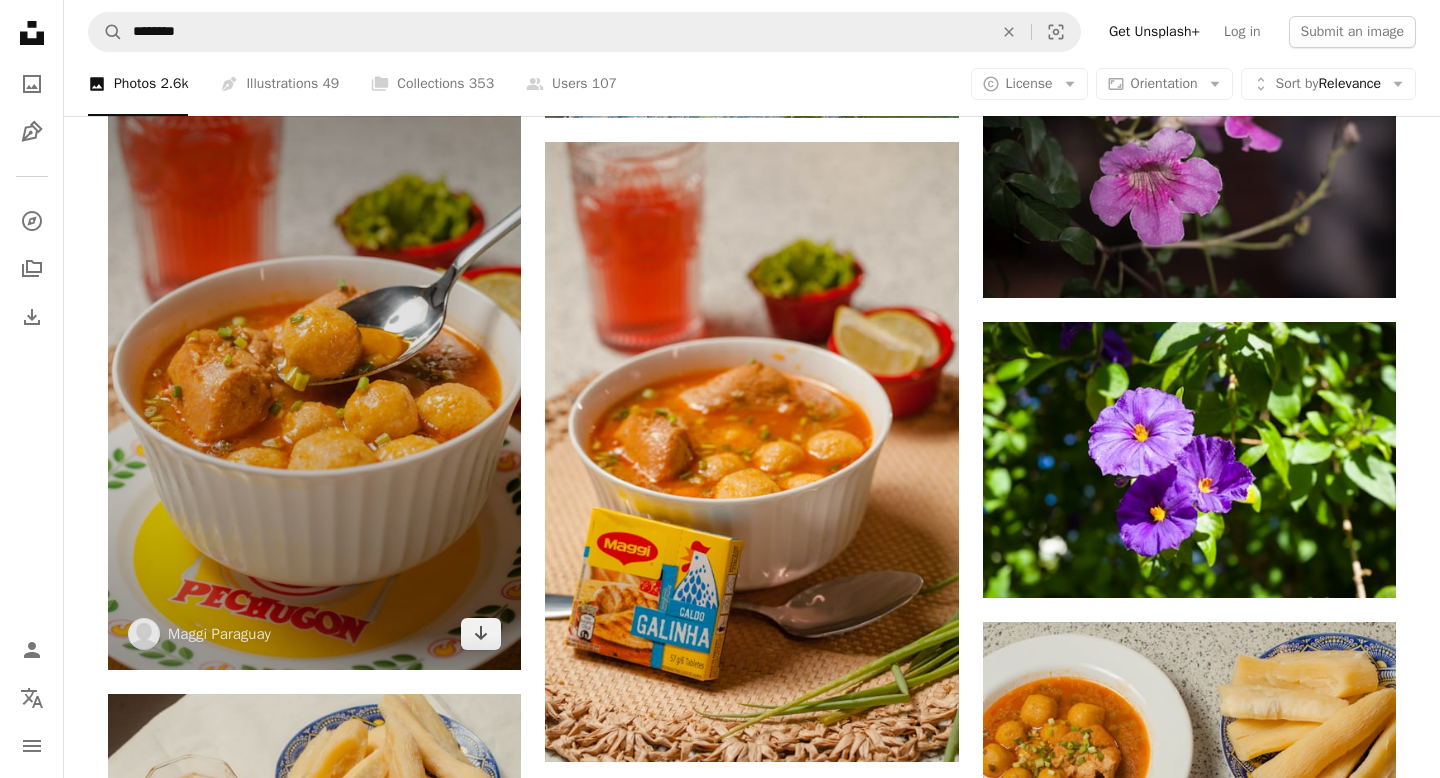 click at bounding box center [314, 360] 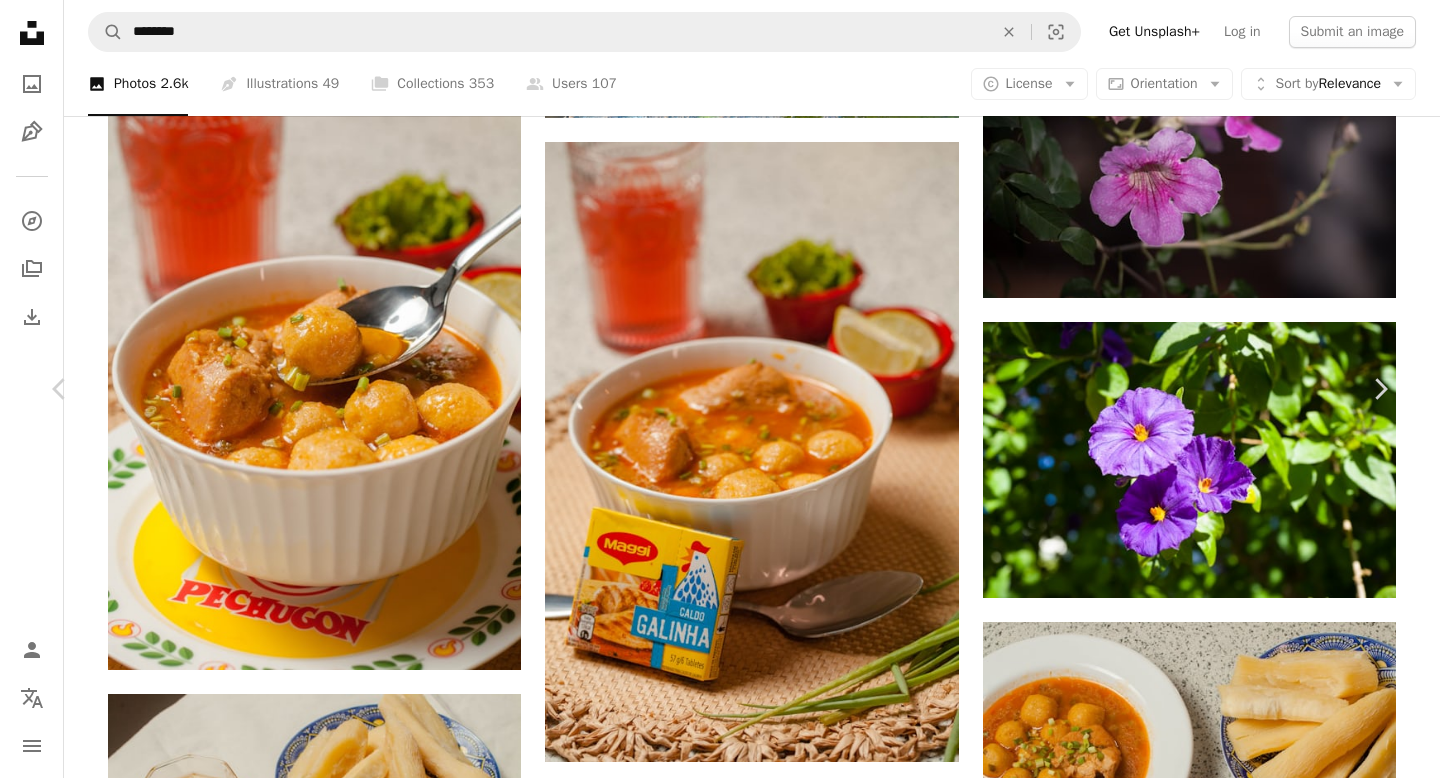 click on "Chevron down" 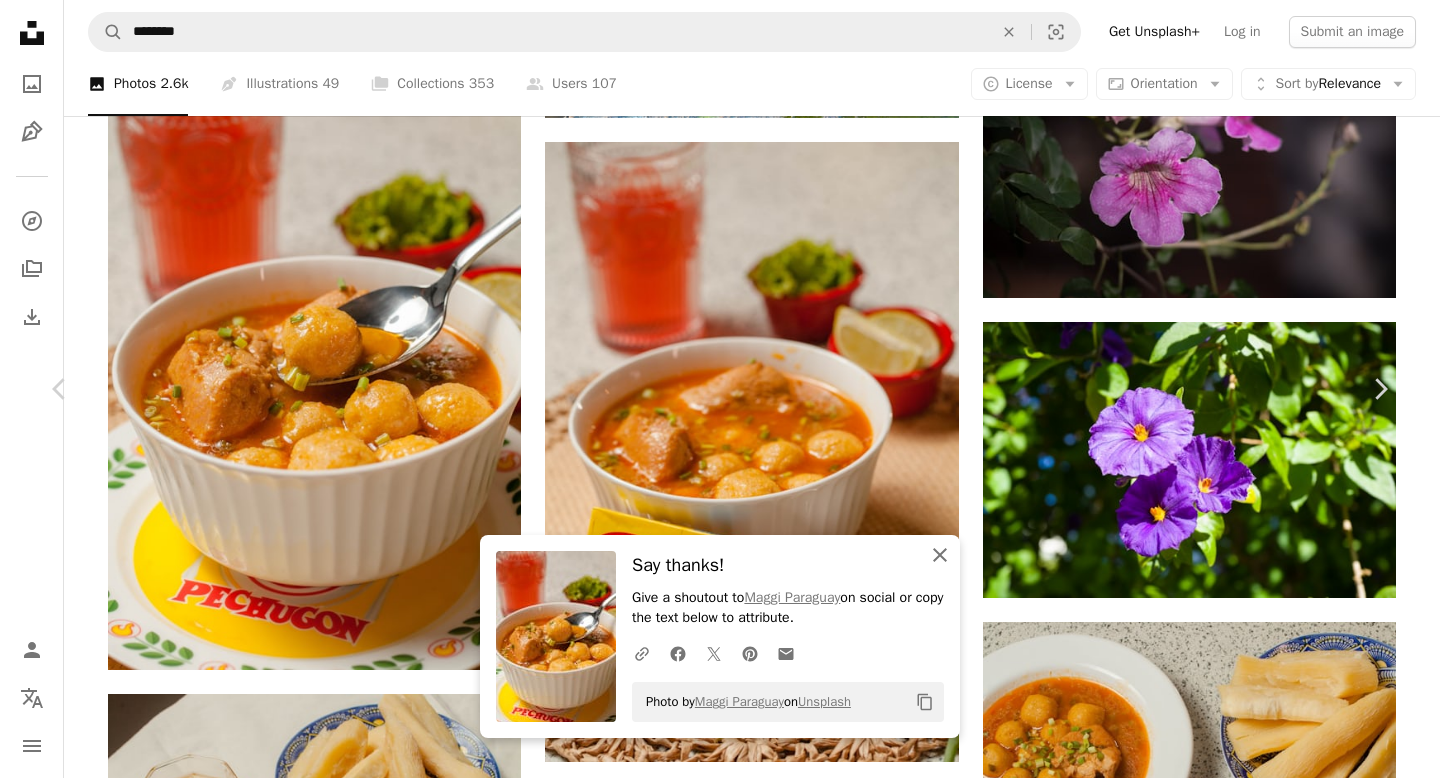 click 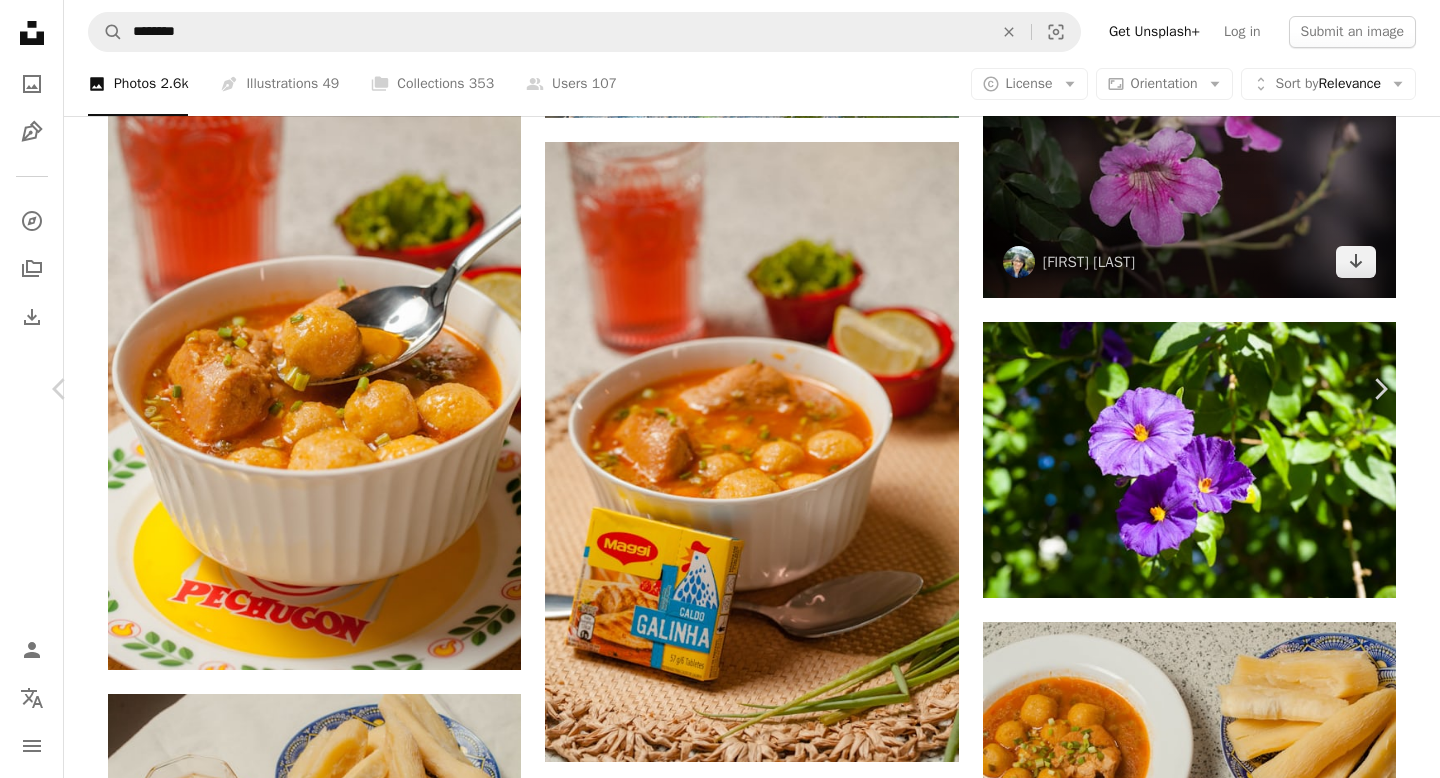 click on "An X shape Chevron left Chevron right Maggi Paraguay maggi_paraguay A heart A plus sign Edit image   Plus sign for Unsplash+ Download free Chevron down Zoom in Views 13,052 Downloads 86 A forward-right arrow Share Info icon Info More Actions Vori Vori, traditional Paraguayan soup, made with chicken meat, various vegetables and balls made with corn and Paraguayan cheese Calendar outlined Published on  July 25, 2024 Camera Canon, EOS 5D Mark II Safety Free to use under the  Unsplash License food chicken soup corn south america latin america chicken soup paraguay meal plate dish bowl curry food presentation soup bowl Public domain images Browse premium related images on iStock  |  Save 20% with code UNSPLASH20 View more on iStock  ↗ Related images A heart A plus sign Maggi Paraguay Arrow pointing down A heart A plus sign Rimsha Noor Available for hire A checkmark inside of a circle Arrow pointing down Plus sign for Unsplash+ A heart A plus sign Joanna Stołowicz For  Unsplash+ A lock   Purchase A heart A heart" at bounding box center [720, 3978] 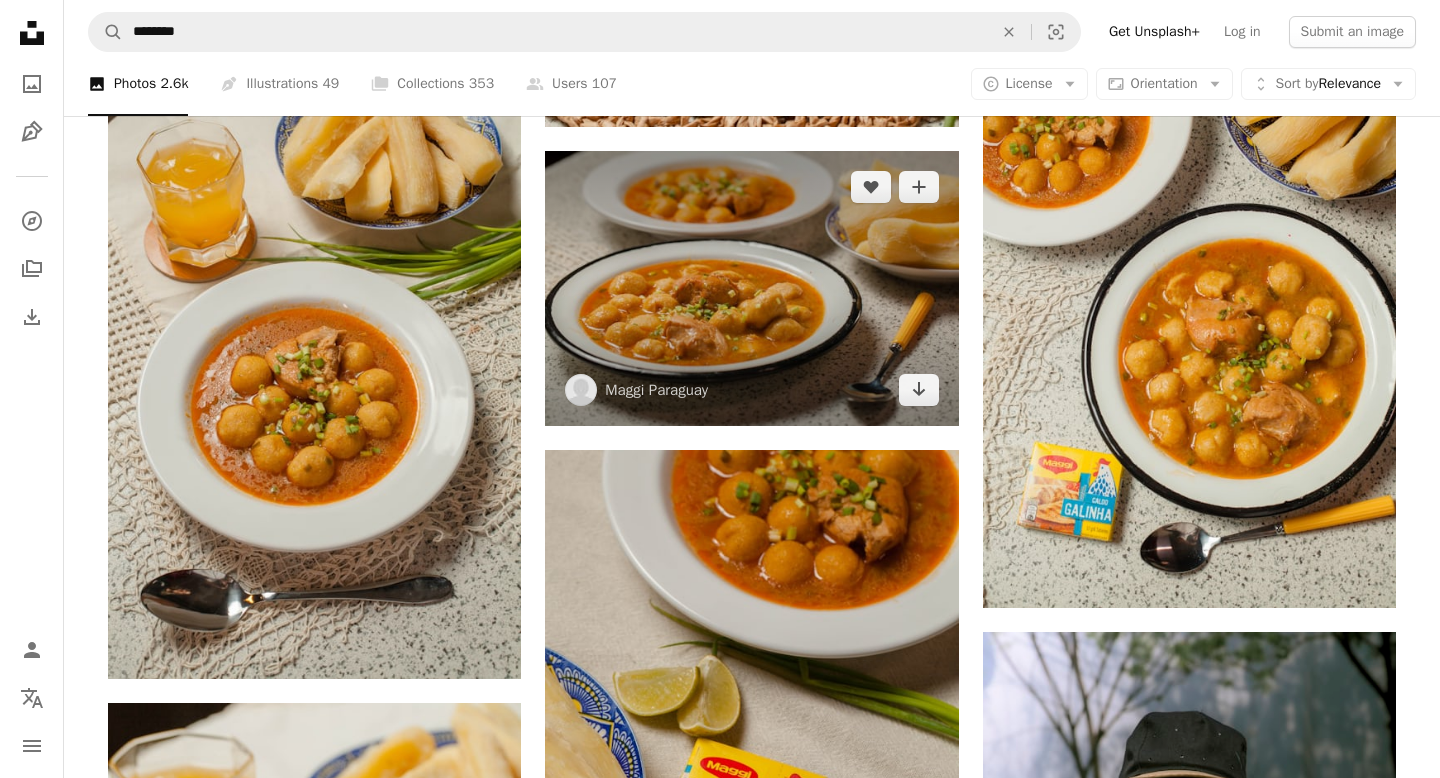scroll, scrollTop: 30052, scrollLeft: 0, axis: vertical 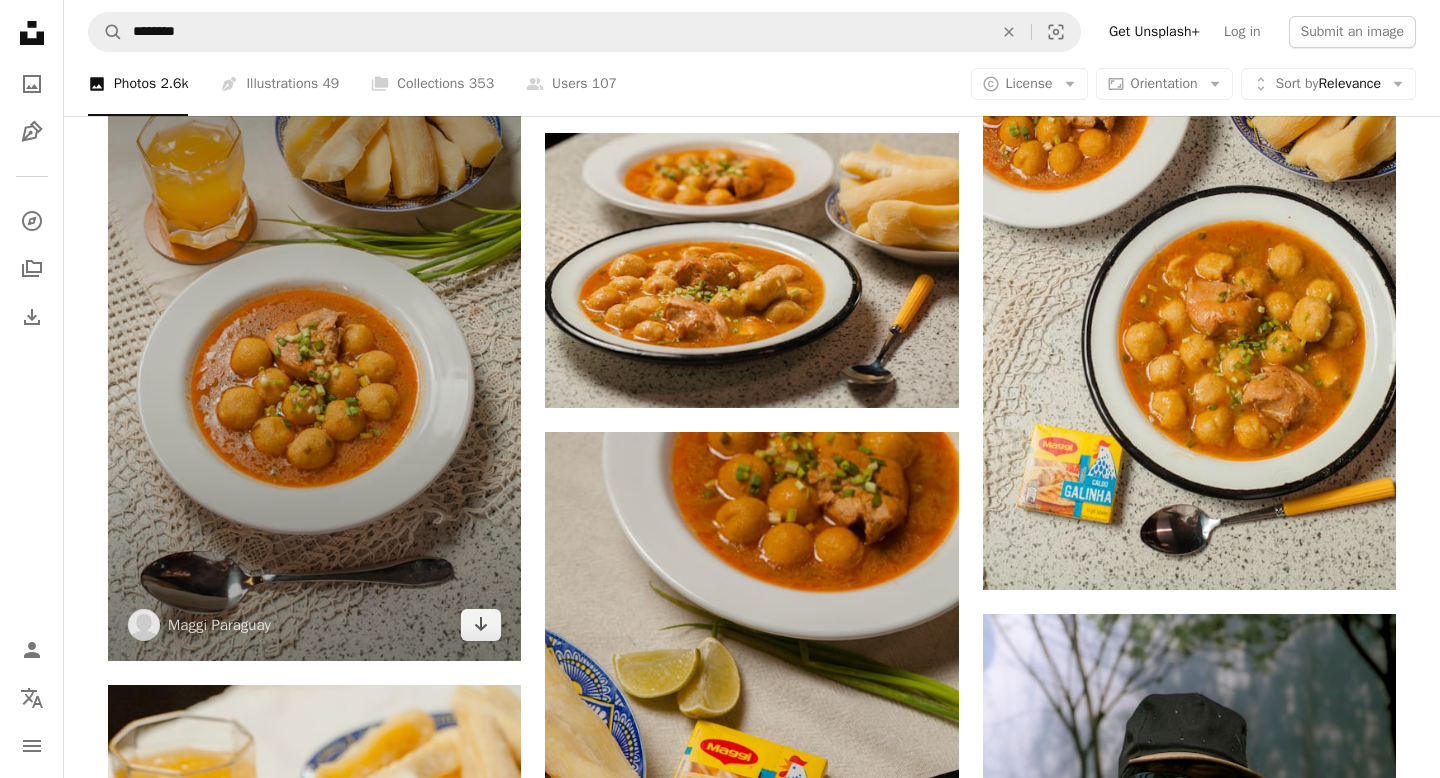 click at bounding box center [314, 351] 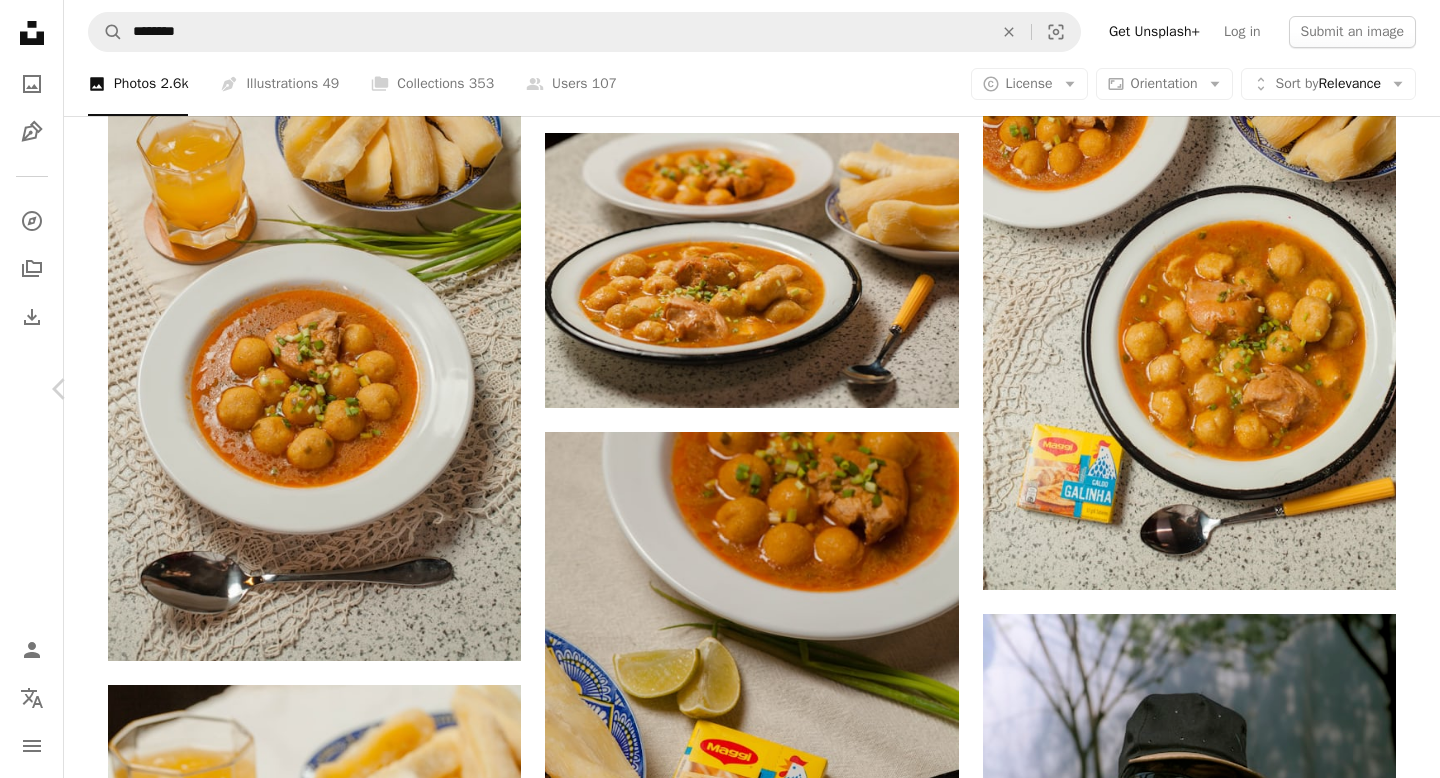 click on "Maggi [COUNTRY] maggi_paraguay A heart A plus sign Edit image   Plus sign for Unsplash+ Download free Chevron down Zoom in Views 26,464 Downloads 228 A forward-right arrow Share Info icon Info More Actions Vori Vori, traditional [COUNTRY] soup, made with chicken meat, various vegetables and balls made with corn and [COUNTRY] cheese Calendar outlined Published on  [MONTH] [DAY], [YEAR] Camera Canon, EOS 5D Mark II Safety Free to use under the  Unsplash License food chicken soup corn south america latin america chicken soup [COUNTRY] yuca plate spoon cutlery food presentation tater tots Free stock photos Browse premium related images on iStock  |  Save 20% with code UNSPLASH20 View more on iStock  ↗ Related images A heart A plus sign Maggi [COUNTRY] Arrow pointing down Plus sign for Unsplash+ A heart A plus sign Pablo Merchán Montes For  Unsplash+ A heart A plus sign nrd Arrow pointing down A heart A plus sign Rimsha Noor Available for hire Arrow pointing down" at bounding box center [720, 3325] 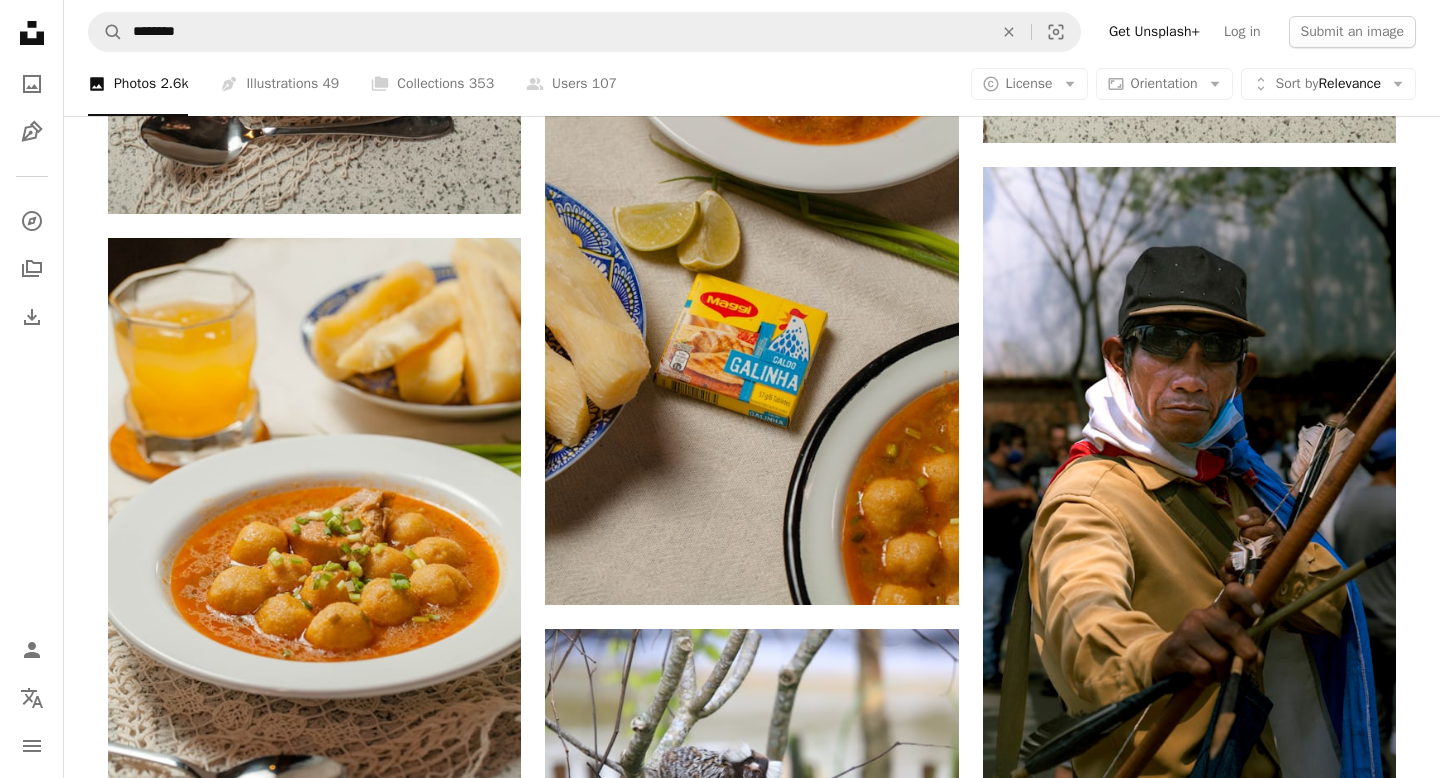 scroll, scrollTop: 30795, scrollLeft: 0, axis: vertical 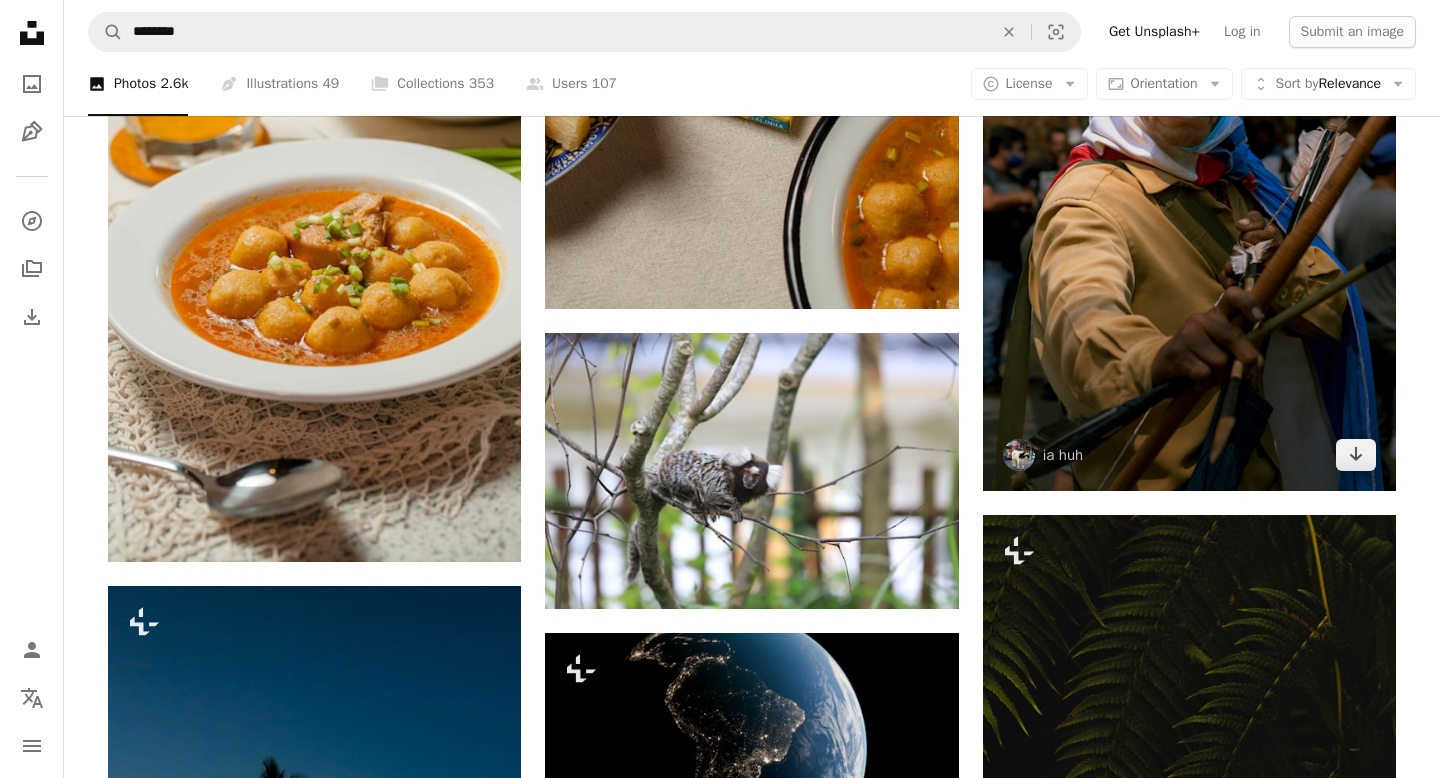 click at bounding box center [1189, 181] 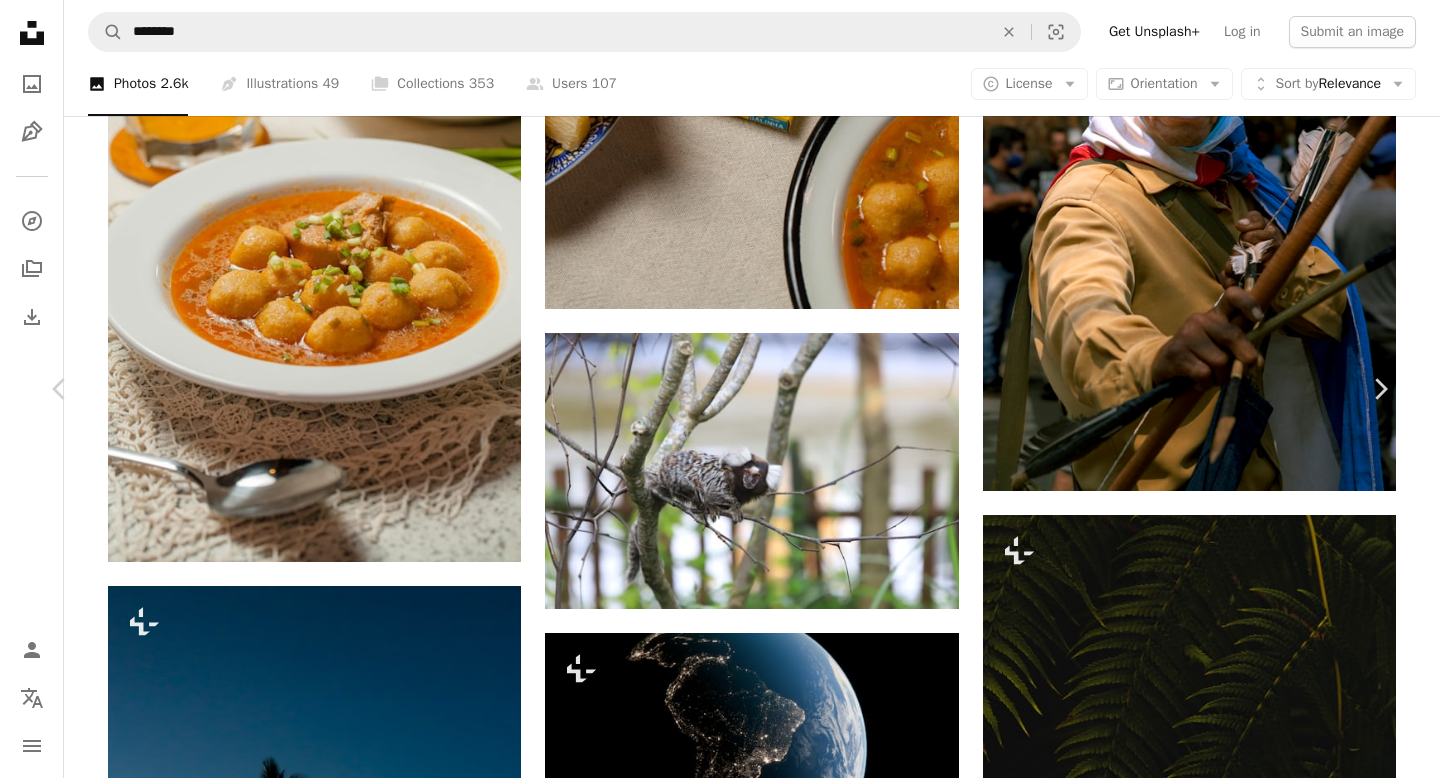 scroll, scrollTop: 69, scrollLeft: 0, axis: vertical 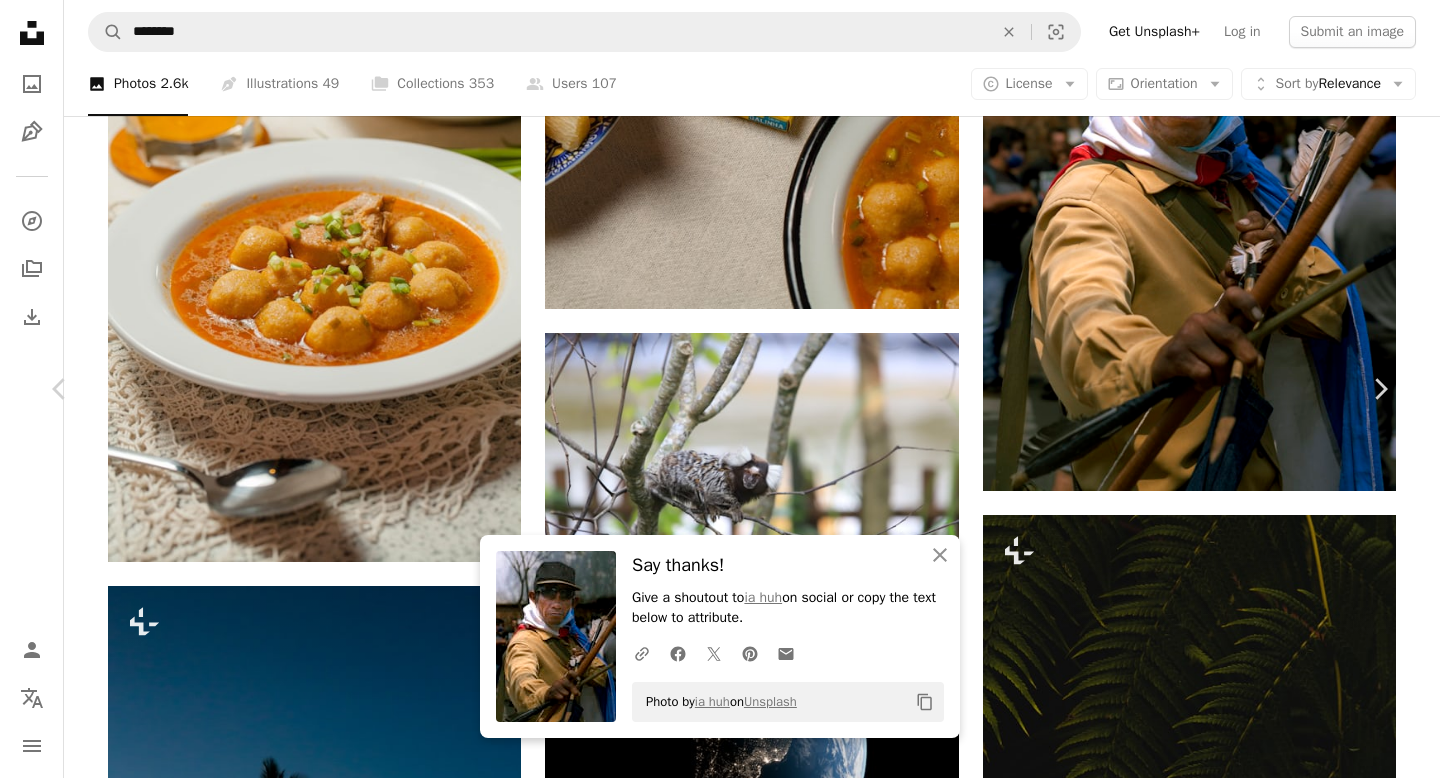 click on "ia huh iahuh A heart A plus sign Edit image   Plus sign for Unsplash+ Download free Chevron down Zoom in Views 13,320 Downloads 79 A forward-right arrow Share Info icon Info More Actions protect the nation Calendar outlined Published on  [MONTH] [DAY], [YEAR] Camera Canon, EOS 6D Mark II Safety Free to use under the  Unsplash License street urban sunglasses street photography arrow covid bow indigenous aboriginal [COUNTRY] asuncion calle south american indigena man human face adult male head Public domain images Browse premium related images on iStock  |  Save 20% with code UNSPLASH20 View more on iStock  ↗ Related images A heart A plus sign Yi Liu Arrow pointing down Plus sign for Unsplash+ A heart A plus sign Fellipe Ditadi For" at bounding box center (720, 6297) 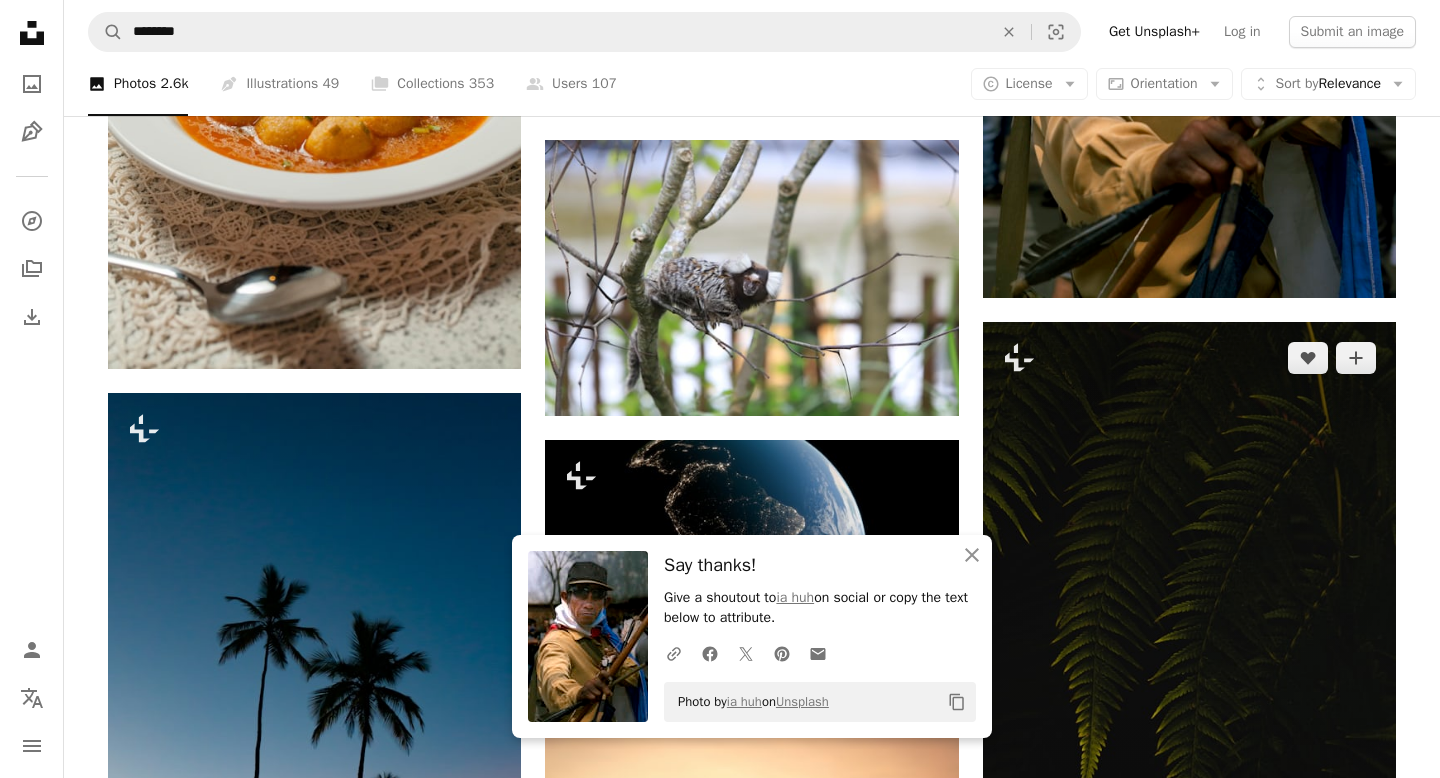 scroll, scrollTop: 31035, scrollLeft: 0, axis: vertical 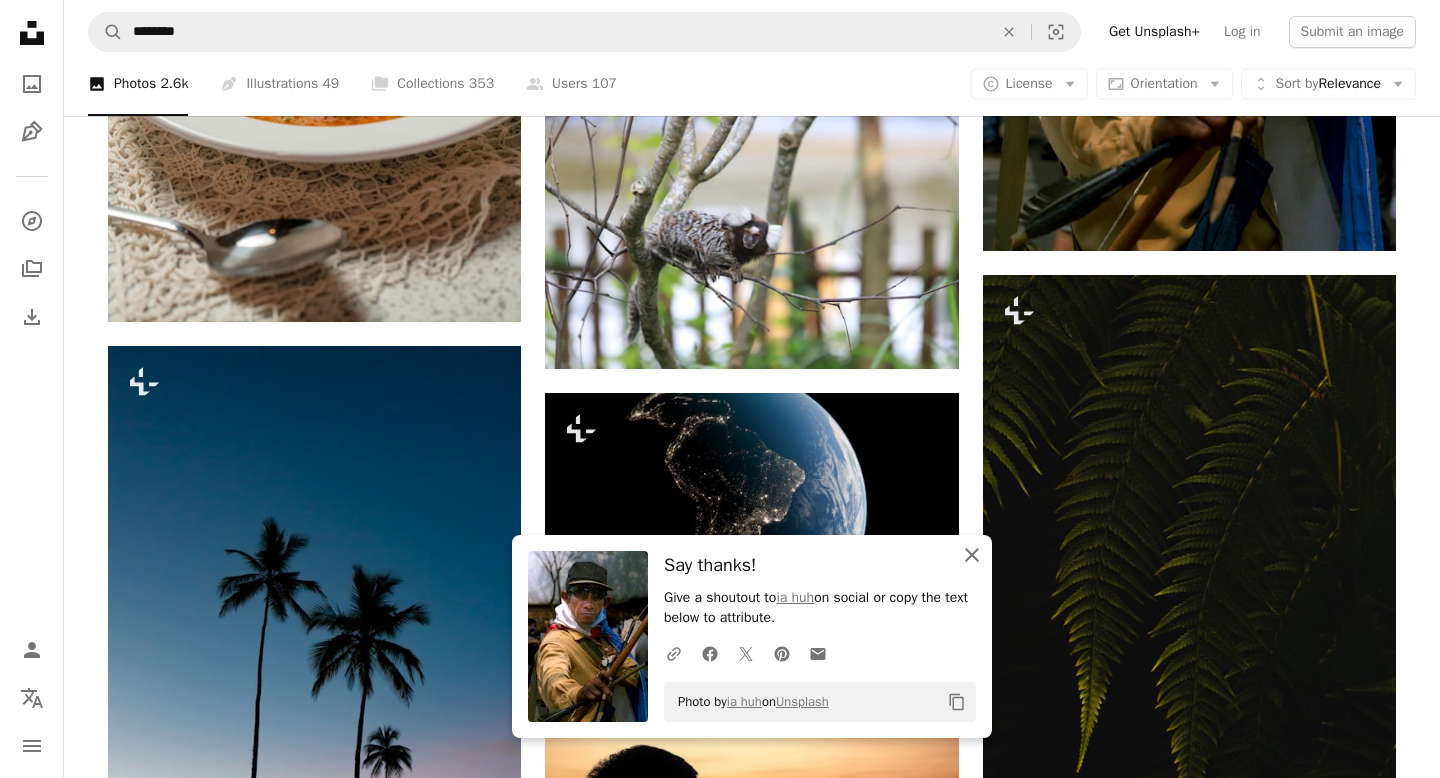 click on "An X shape" 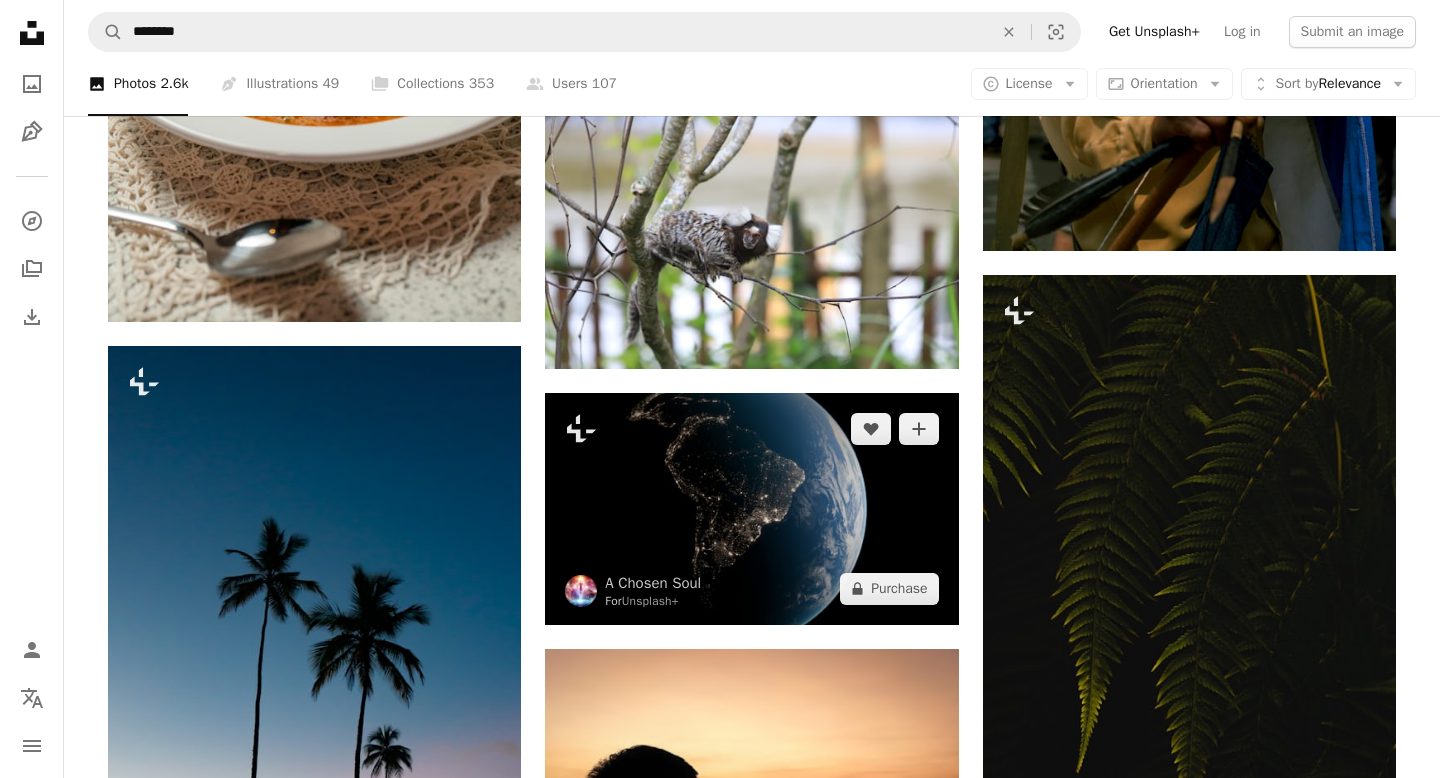 click at bounding box center (751, 509) 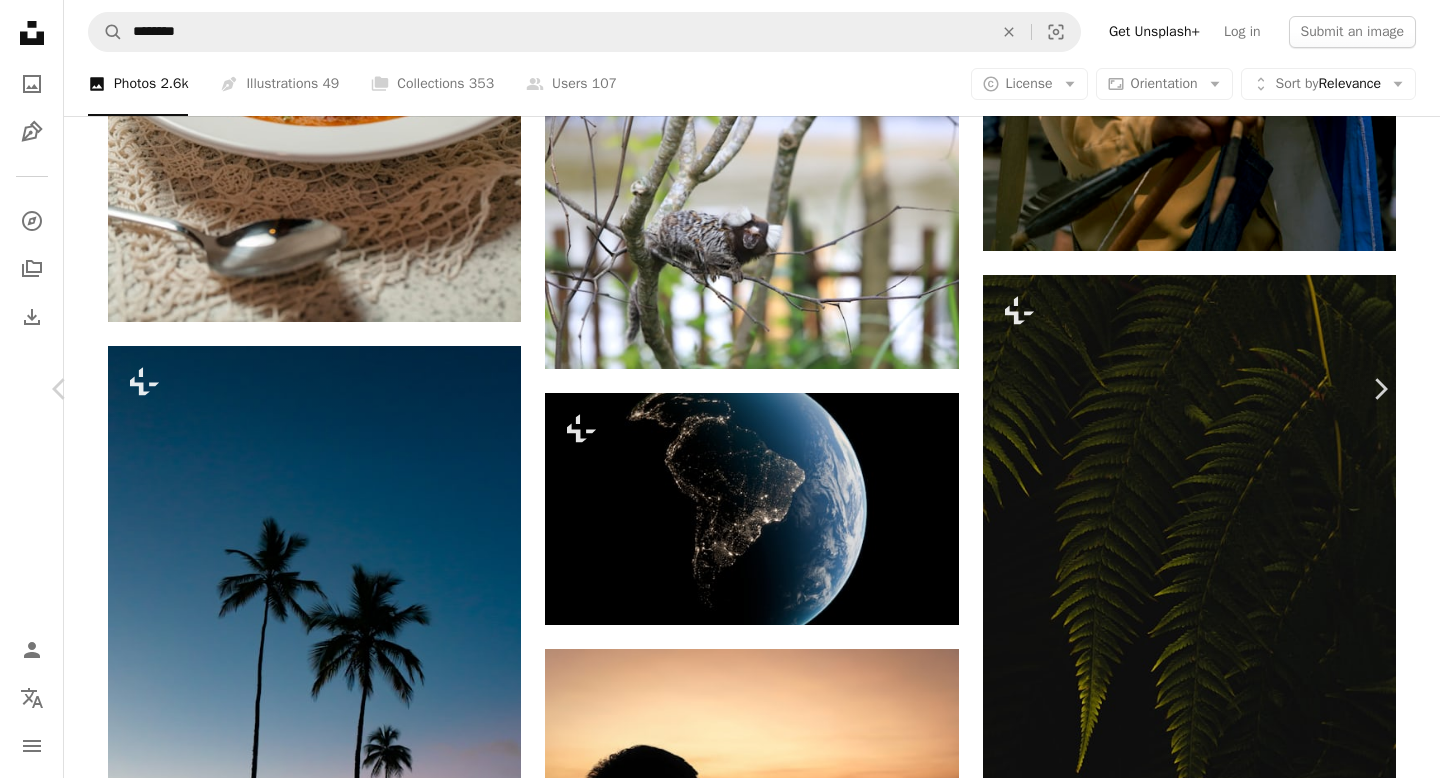 click on "An X shape Chevron left Chevron right A Chosen Soul For  Unsplash+ A heart A plus sign Edit image   Plus sign for Unsplash+ A lock   Purchase Zoom in Featured in Photos A forward-right arrow Share More Actions Texture source : NASA Calendar outlined Published on  April 10, 2024 Safety<bos> Licensed under the  Unsplash+ License earth map planet globe 3d render render maps geography topography 3d maps Public domain images From this series Plus sign for Unsplash+ Plus sign for Unsplash+ Related images Plus sign for Unsplash+ A heart A plus sign A Chosen Soul For  Unsplash+ A lock   Purchase Plus sign for Unsplash+ A heart A plus sign Mohamed Nohassi For  Unsplash+ A lock   Purchase Plus sign for Unsplash+ A heart A plus sign Planet Volumes For  Unsplash+ A lock   Purchase Plus sign for Unsplash+ A heart A plus sign Planet Volumes For  Unsplash+ A lock   Purchase Plus sign for Unsplash+ A heart A plus sign For  Unsplash+ A lock" at bounding box center (720, 6057) 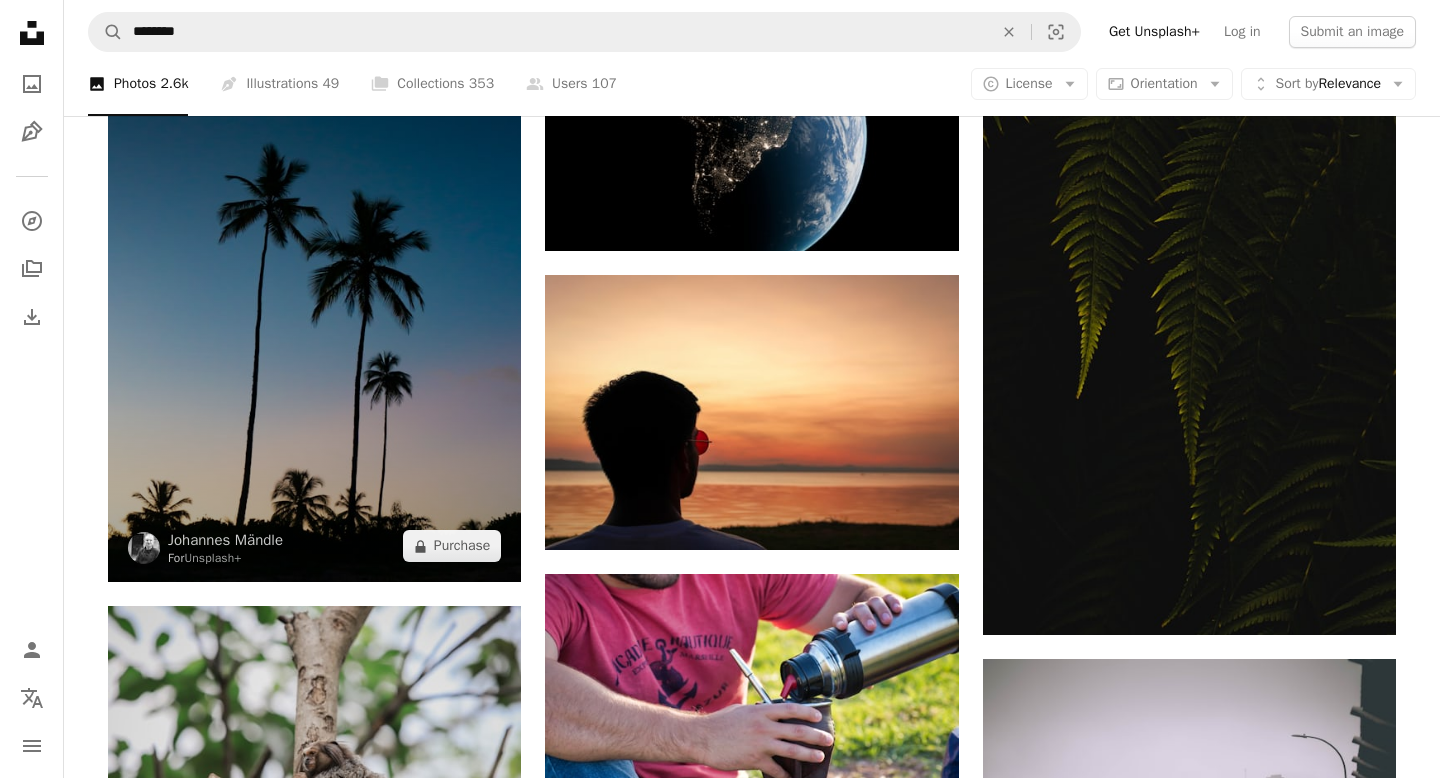 scroll, scrollTop: 31448, scrollLeft: 0, axis: vertical 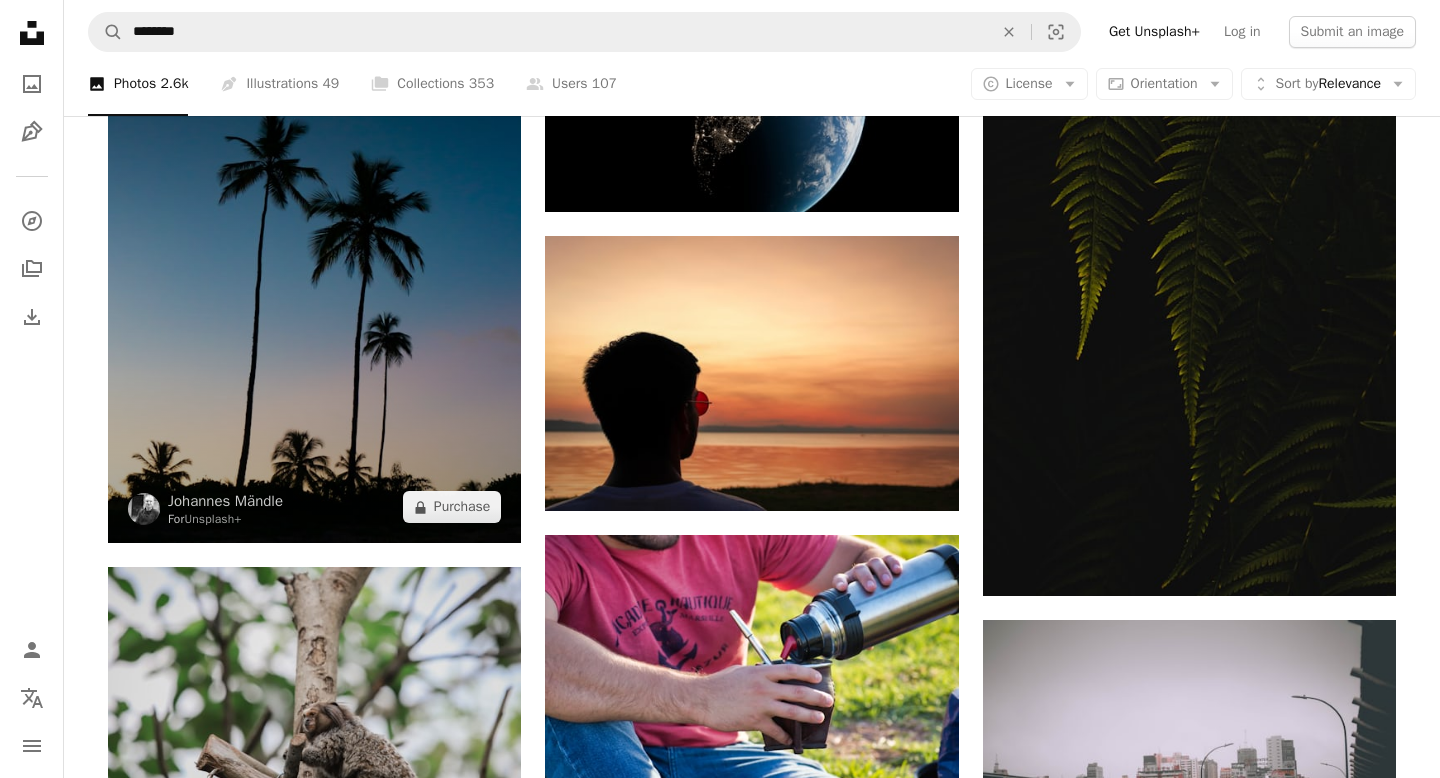 click at bounding box center [314, 238] 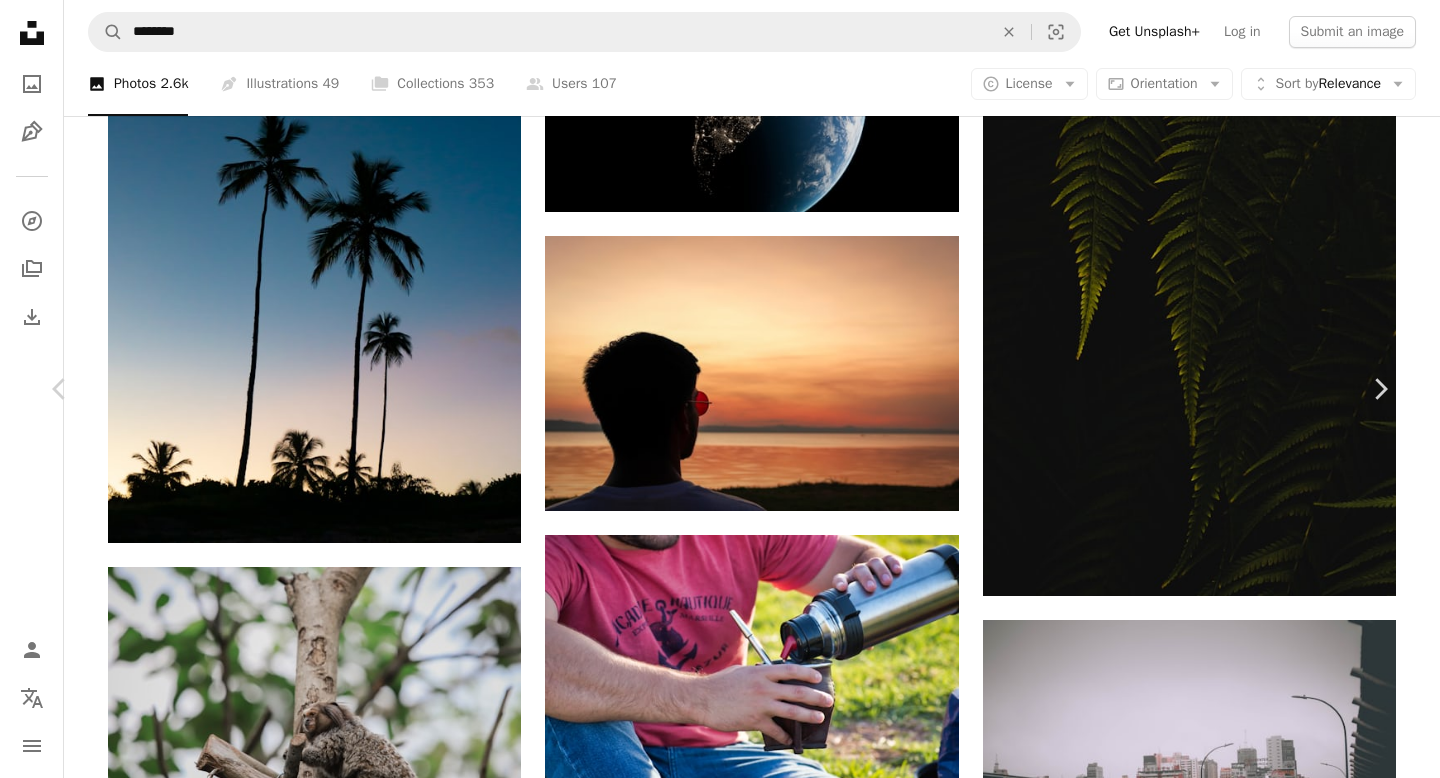 click on "Johannes Mändle For  Unsplash+ A heart A plus sign Edit image   Plus sign for Unsplash+ A lock   Purchase Zoom in Featured in Photos A forward-right arrow Share More Actions A map marker Bahia, [COUNTRY] Calendar outlined Published on  [MONTH] [DAY], [YEAR] Safety Licensed under the  Unsplash+ License abstract sunset summer sun nature background color background holiday vacation silhouette palm tree sky background palm trees palm palms palm trees beach palm tree background sunset color [COUNTRY] bahia Free pictures From this series Plus sign for Unsplash+ Plus sign for Unsplash+ Related images Plus sign for Unsplash+ A heart A plus sign SJ Objio For  Unsplash+ A lock   Purchase Plus sign for Unsplash+ A heart A plus sign SJ Objio For  Unsplash+ A lock   Purchase Plus sign for Unsplash+ A heart A plus sign Polina Kuzovkova For  Unsplash+ A lock   Purchase Plus sign for Unsplash+ A heart A plus sign SJ Objio For  Unsplash+ A lock   Purchase Plus sign for Unsplash+ A heart A plus sign" at bounding box center [720, 5644] 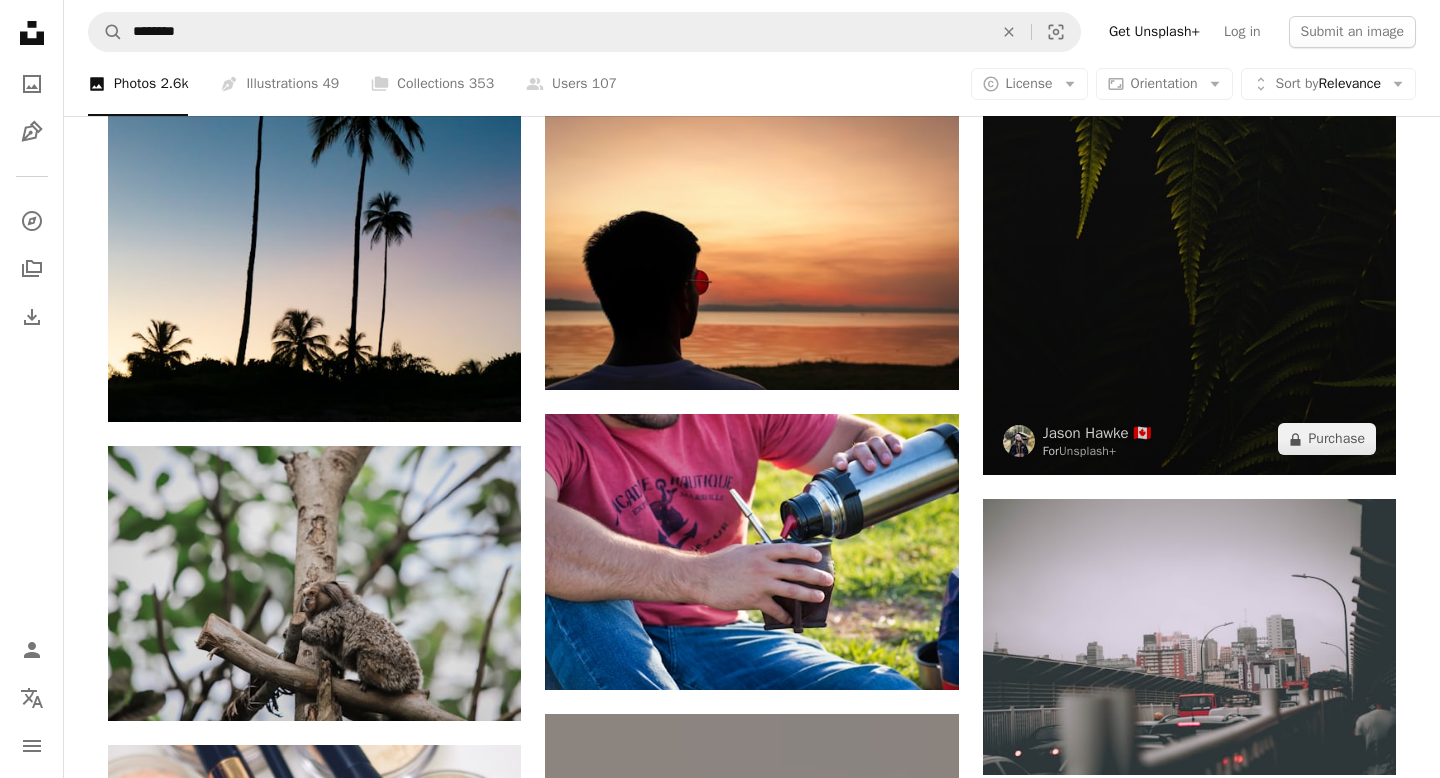 scroll, scrollTop: 31673, scrollLeft: 0, axis: vertical 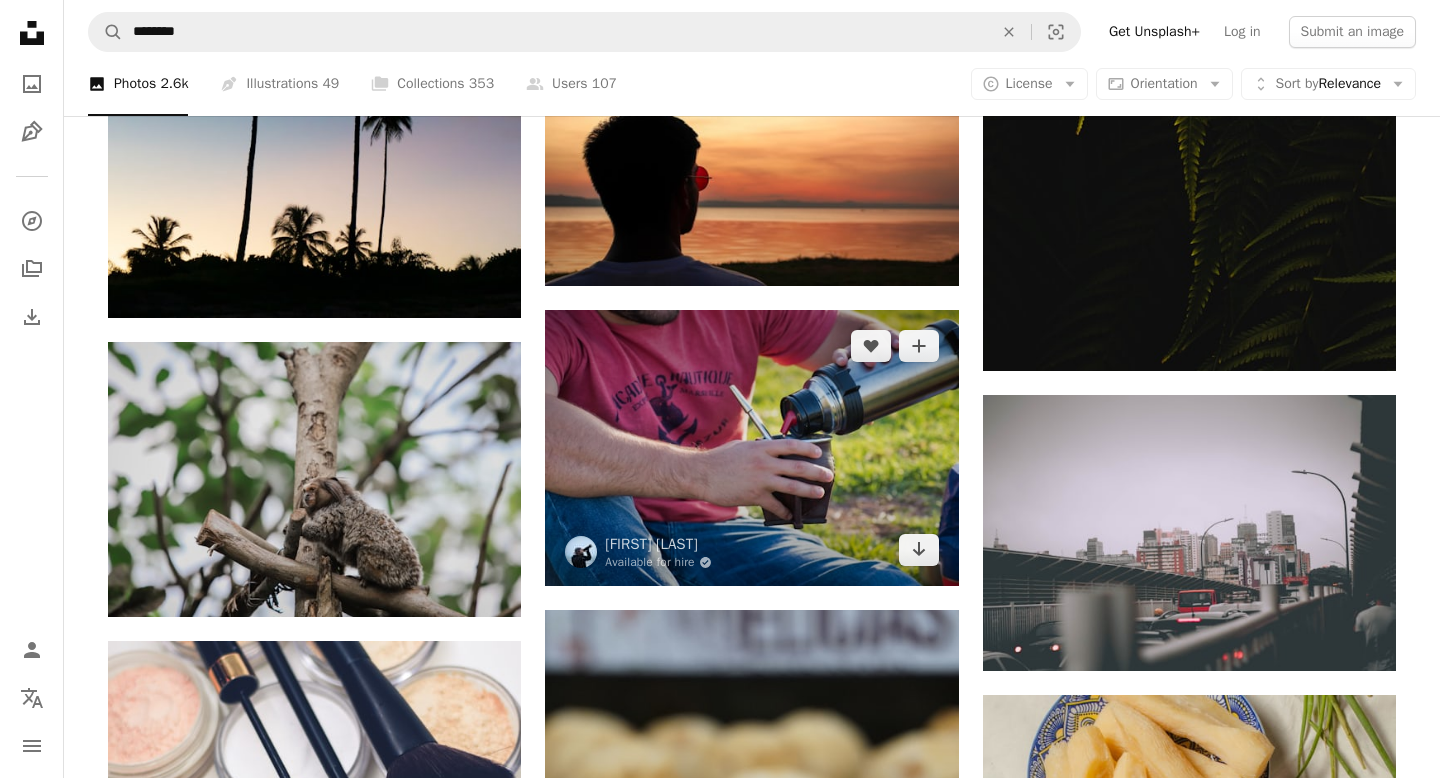click at bounding box center (751, 448) 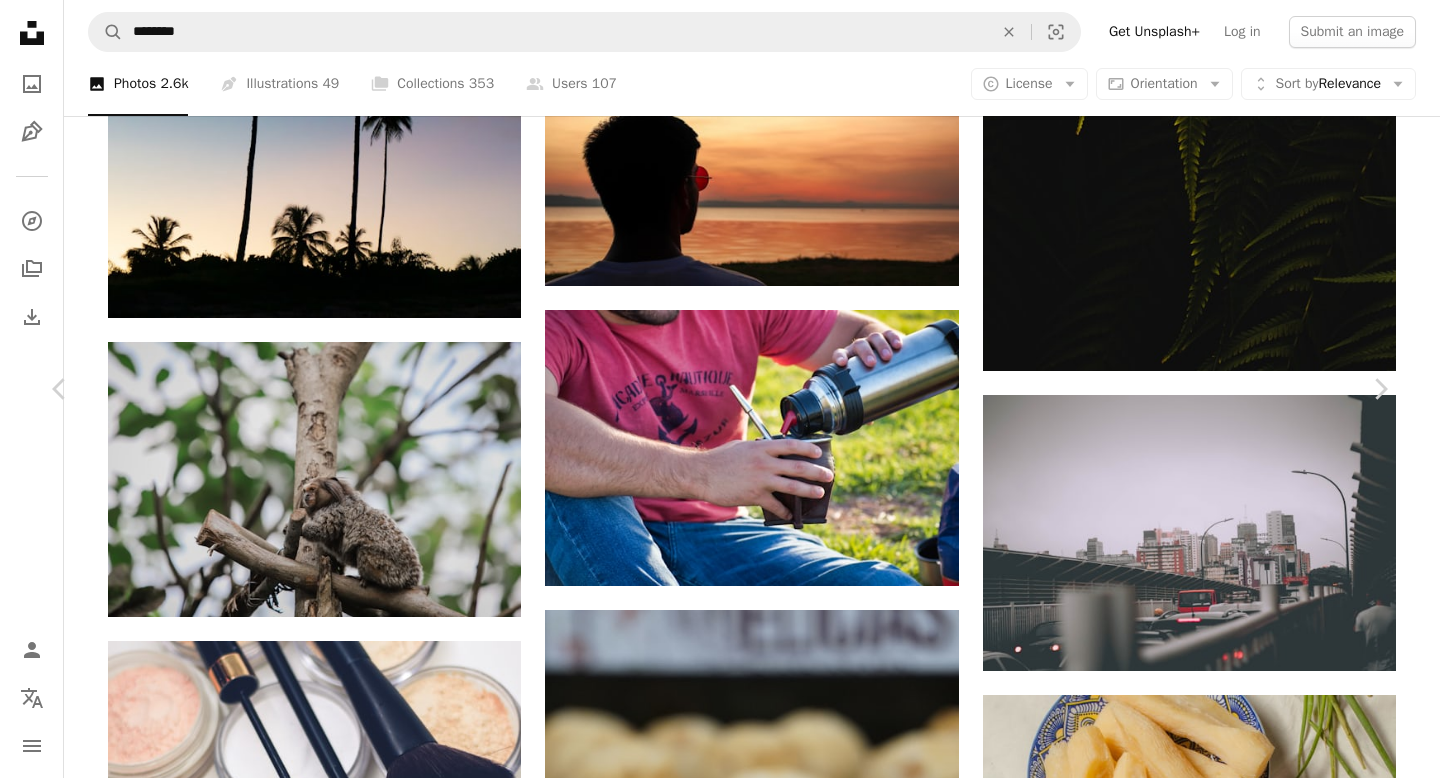 click 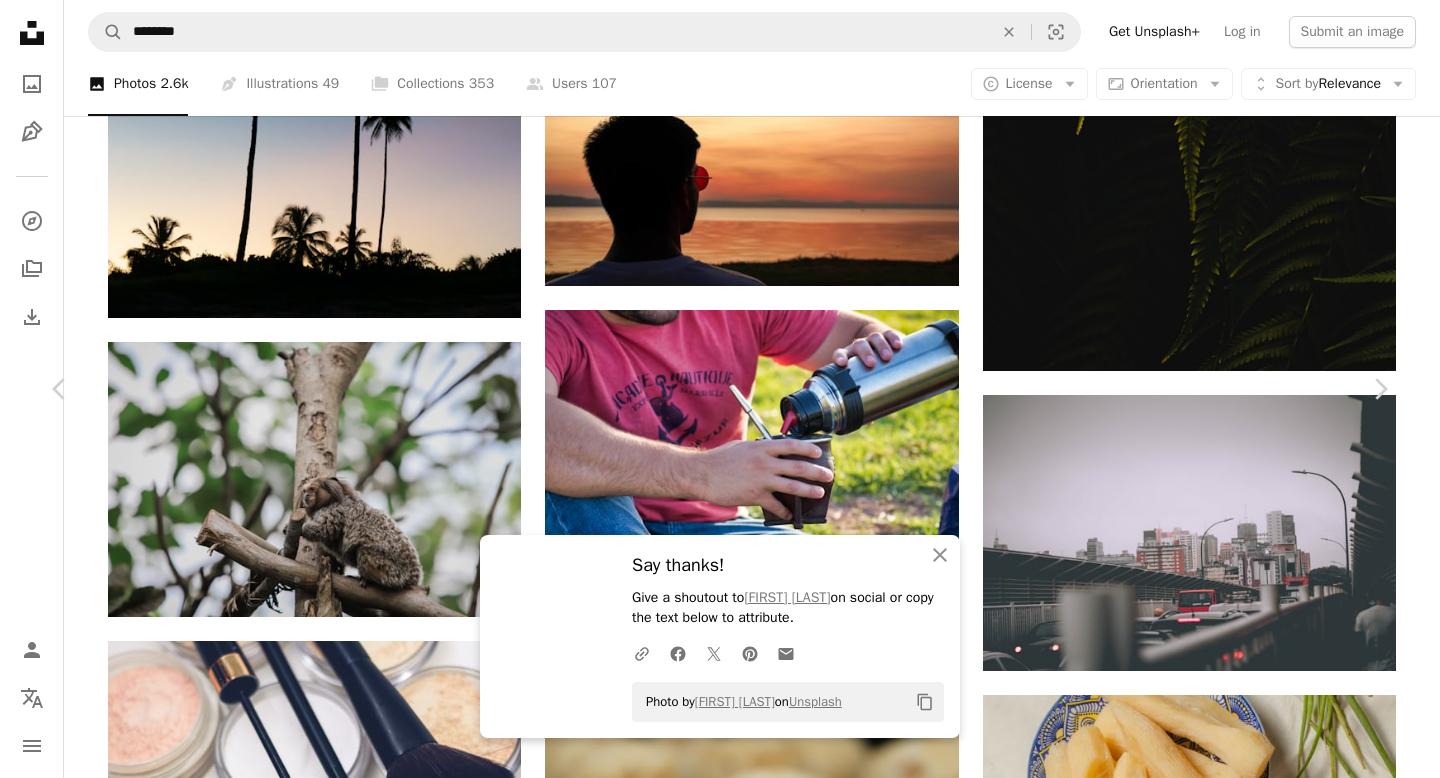click on "Fermin Rodriguez Penelas Available for hire A checkmark inside of a circle A heart A plus sign Edit image   Plus sign for Unsplash+ Download free Chevron down Zoom in Views 1,066,580 Downloads 5,694 A forward-right arrow Share Info icon Info More Actions Read more A map marker Vicente Lopez, [STATE] Calendar outlined Published on  [MONTH] [DAY], [YEAR] Camera Nikon, D5600 Safety Free to use under the  Unsplash License tea drink [COUNTRY] weed [COUNTRY] [COUNTRY] [COUNTRY] tripod [COUNTRY] mate mates t-shirt human photo photography outdoors machine finger Free stock photos Browse premium related images on iStock  |  Save 20% with code UNSPLASH20 View more on iStock  ↗ Related images A heart For" at bounding box center (720, 5419) 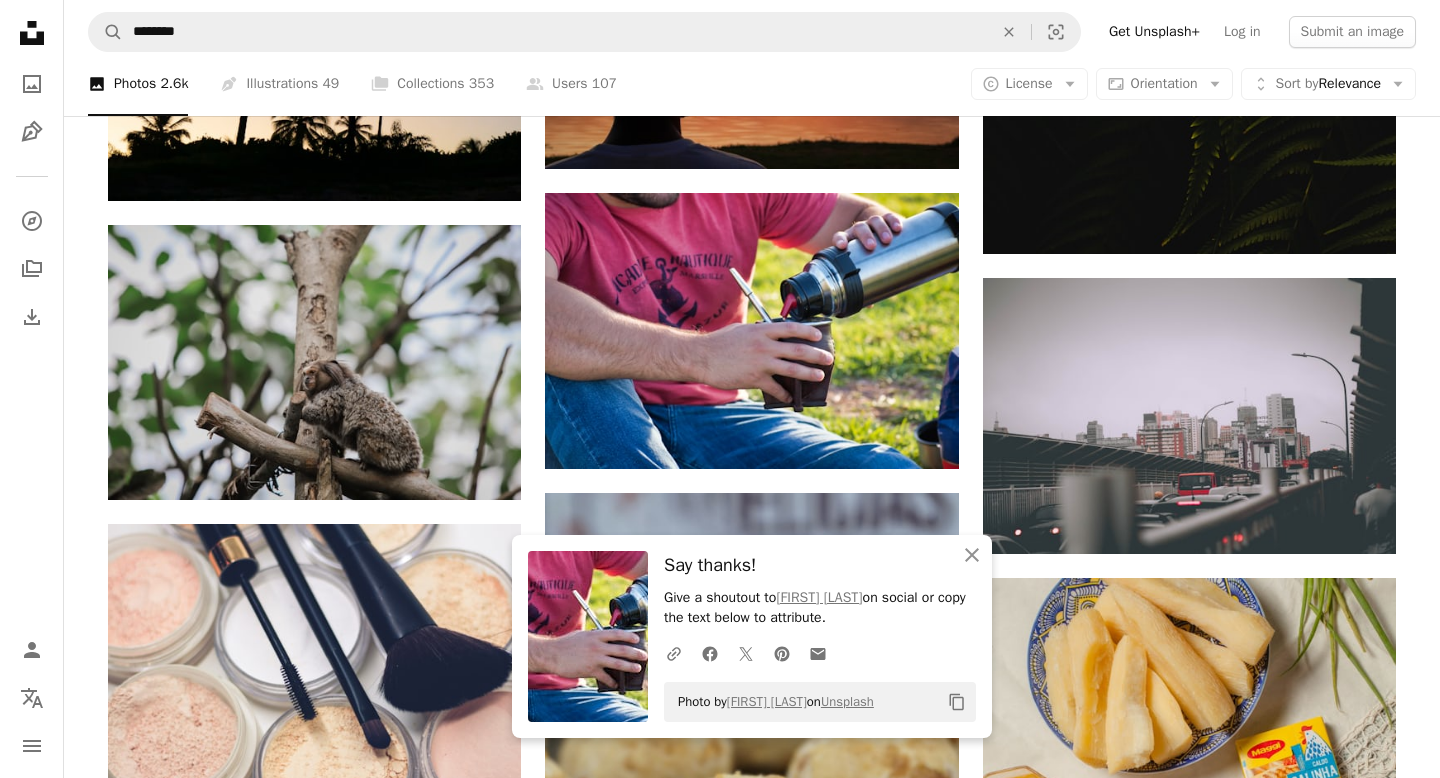 scroll, scrollTop: 31829, scrollLeft: 0, axis: vertical 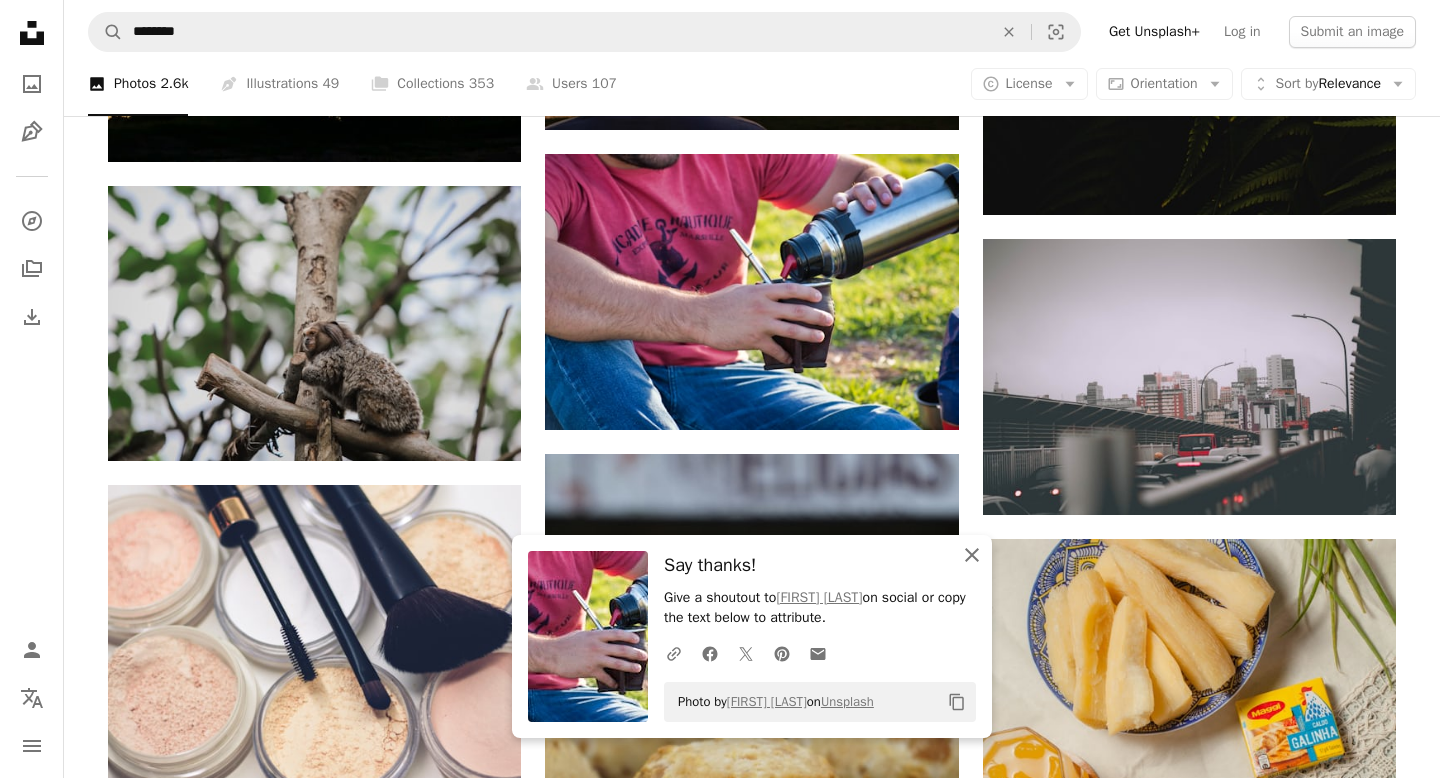 click on "An X shape" 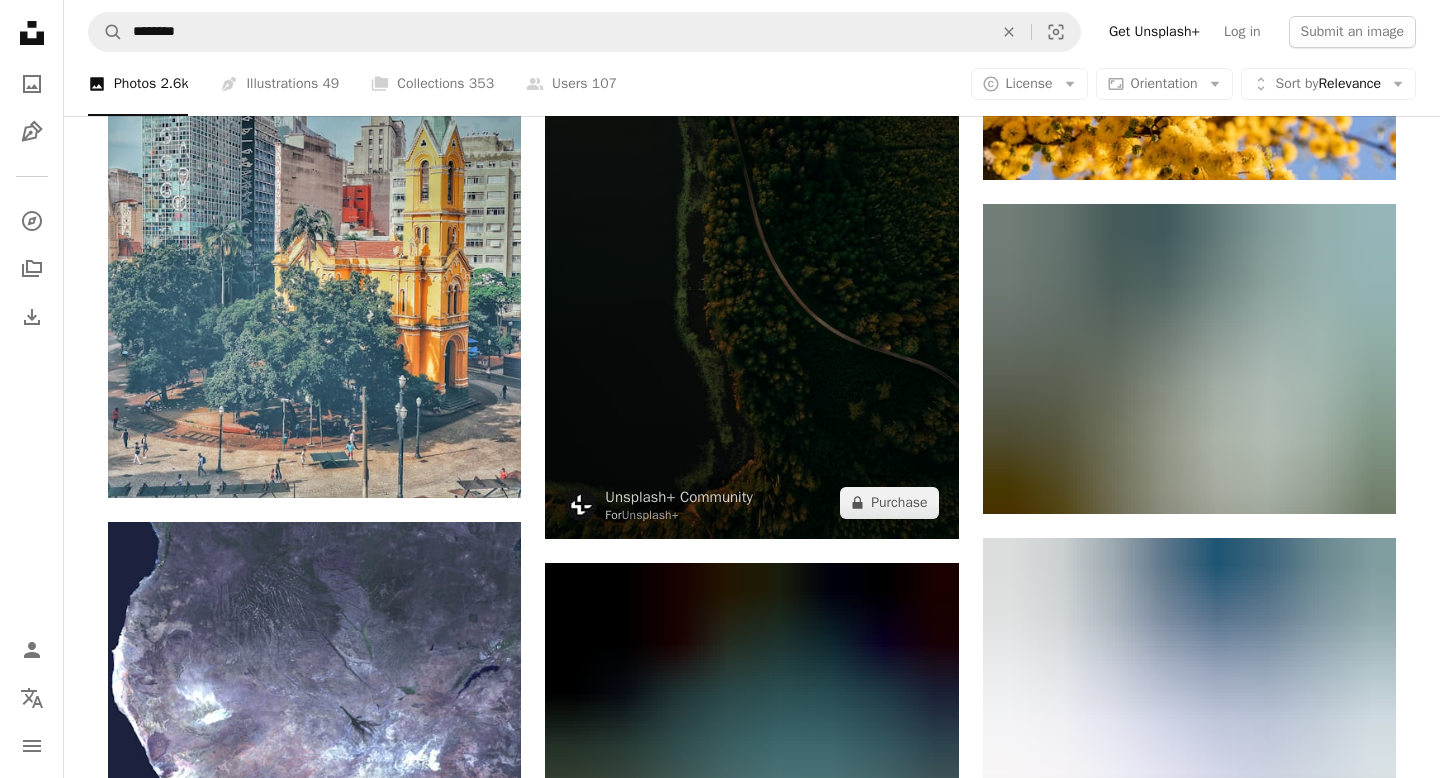 scroll, scrollTop: 35324, scrollLeft: 0, axis: vertical 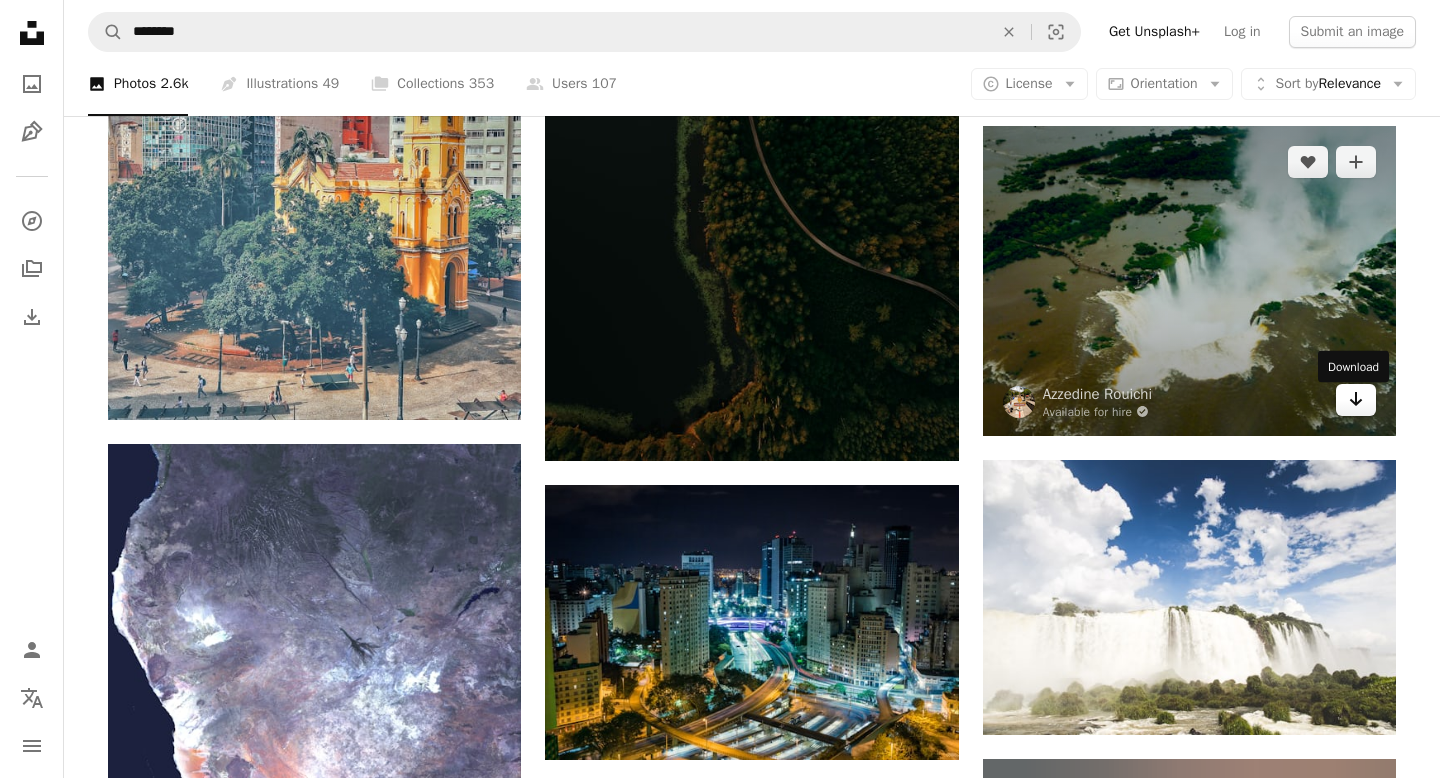 click on "Arrow pointing down" 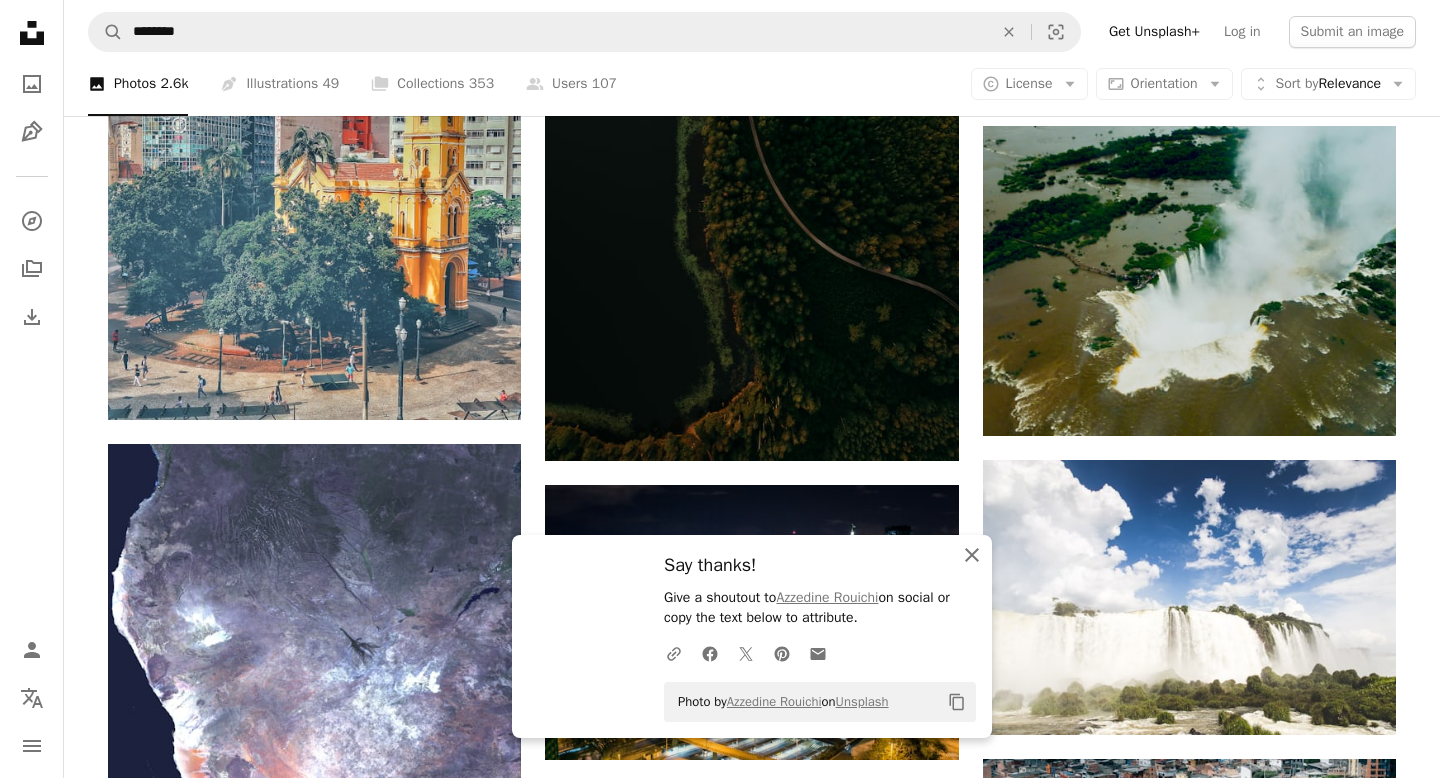 click on "An X shape" 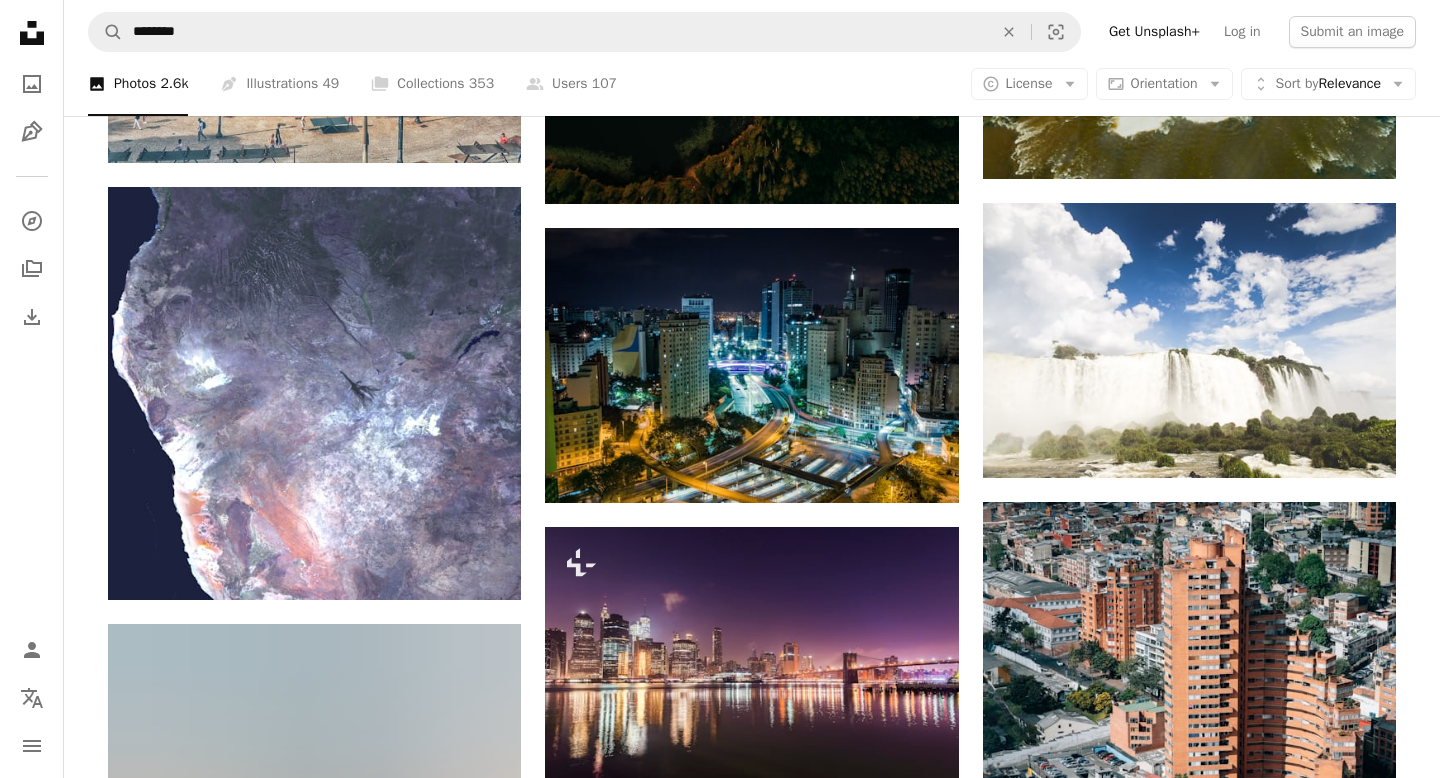 scroll, scrollTop: 35678, scrollLeft: 0, axis: vertical 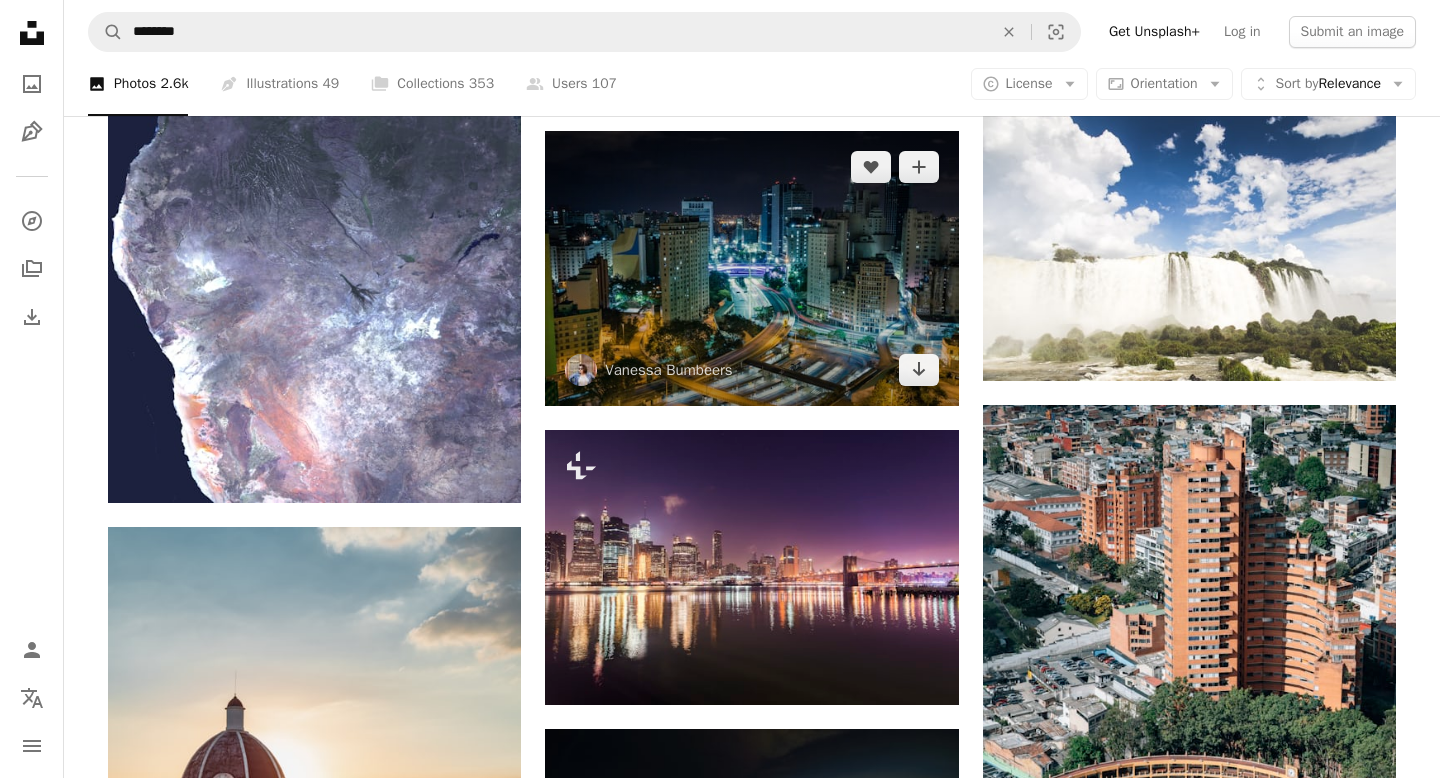 click at bounding box center [751, 268] 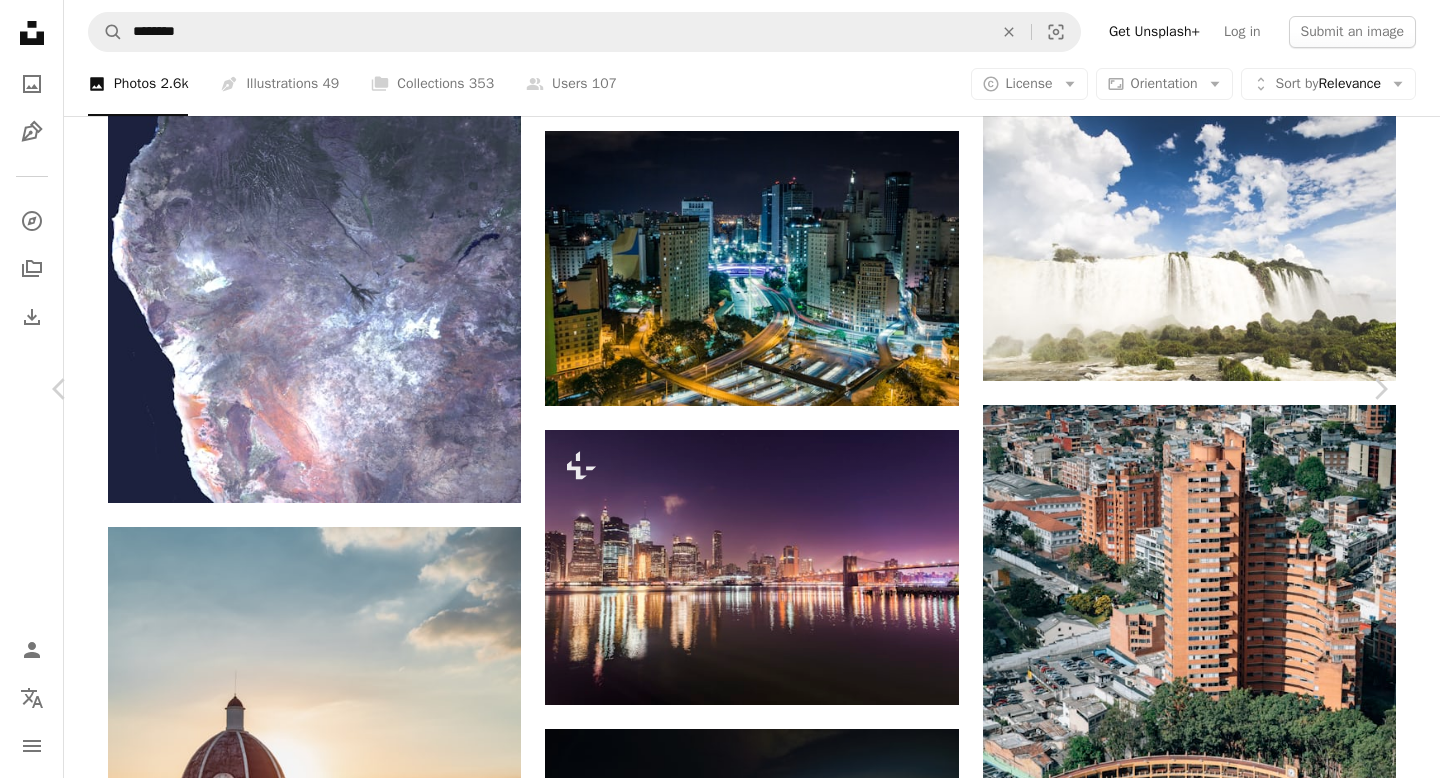 scroll, scrollTop: 219, scrollLeft: 0, axis: vertical 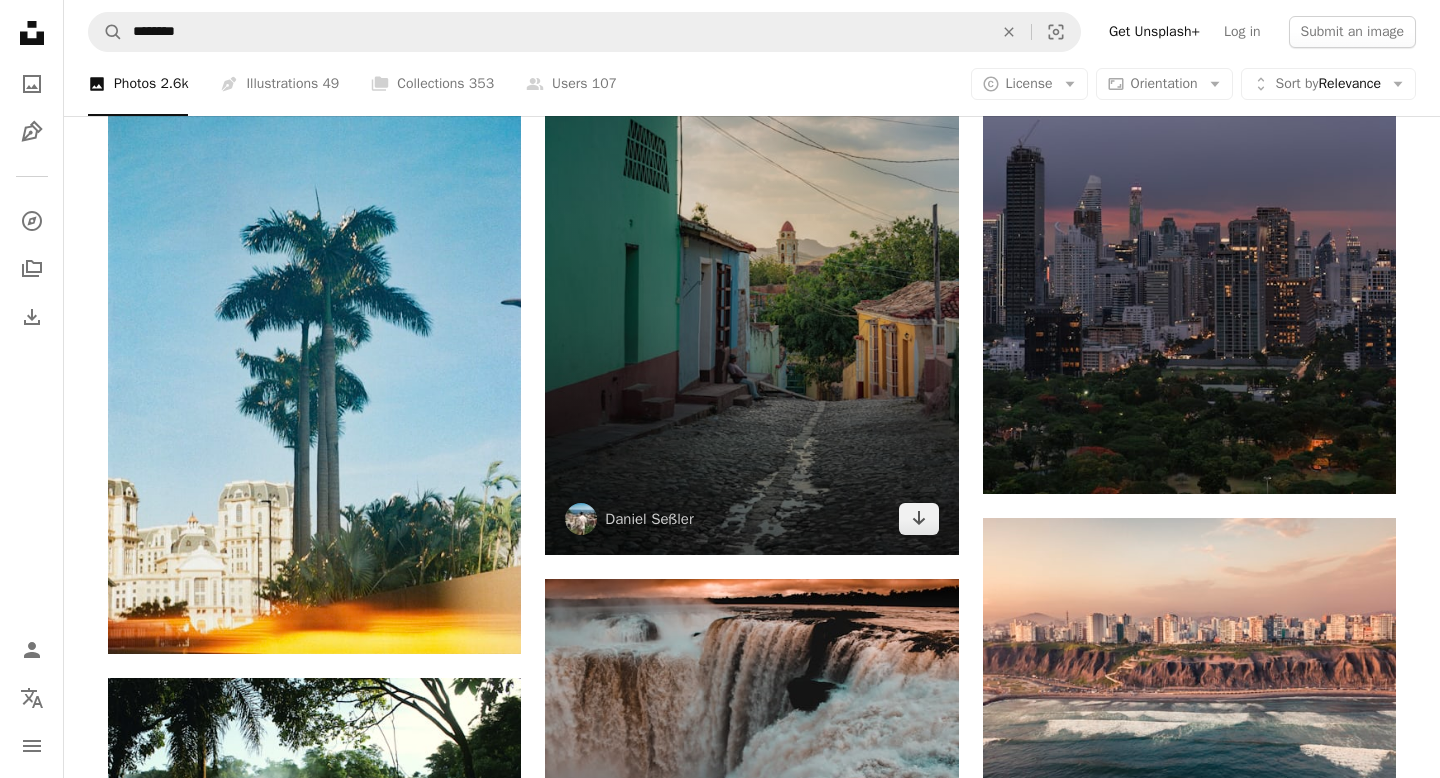 click at bounding box center (751, 245) 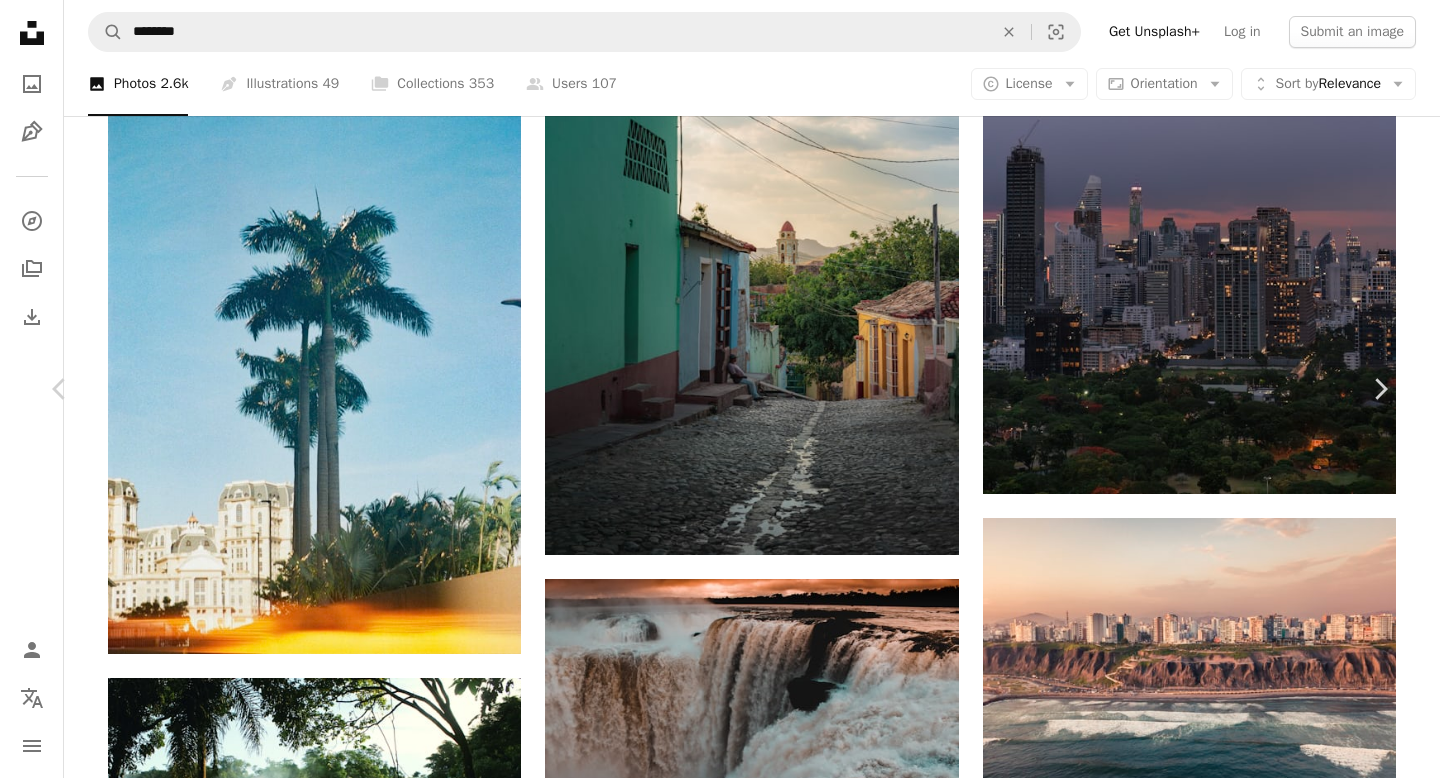 scroll, scrollTop: 482, scrollLeft: 0, axis: vertical 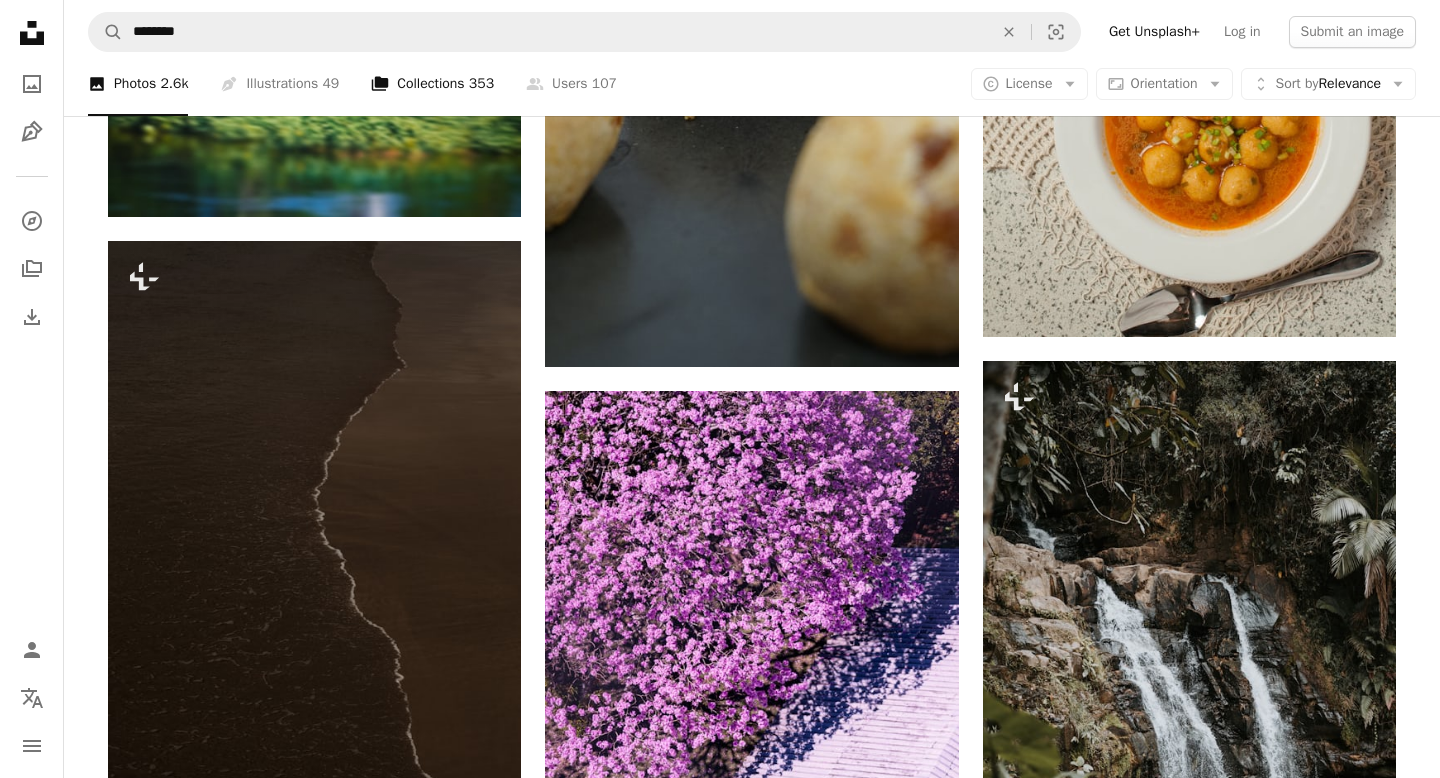 click on "A stack of folders Collections   353" at bounding box center [432, 84] 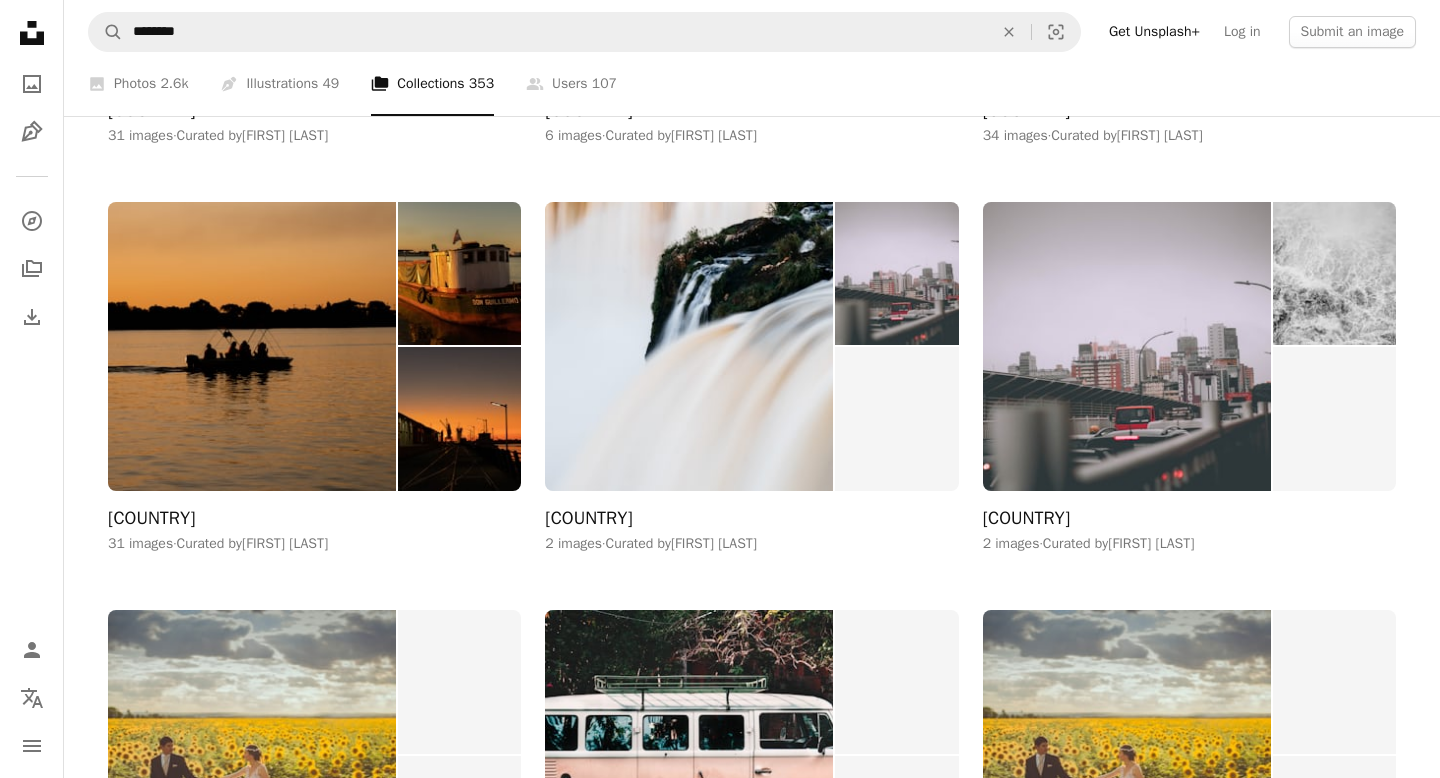 scroll, scrollTop: 757, scrollLeft: 0, axis: vertical 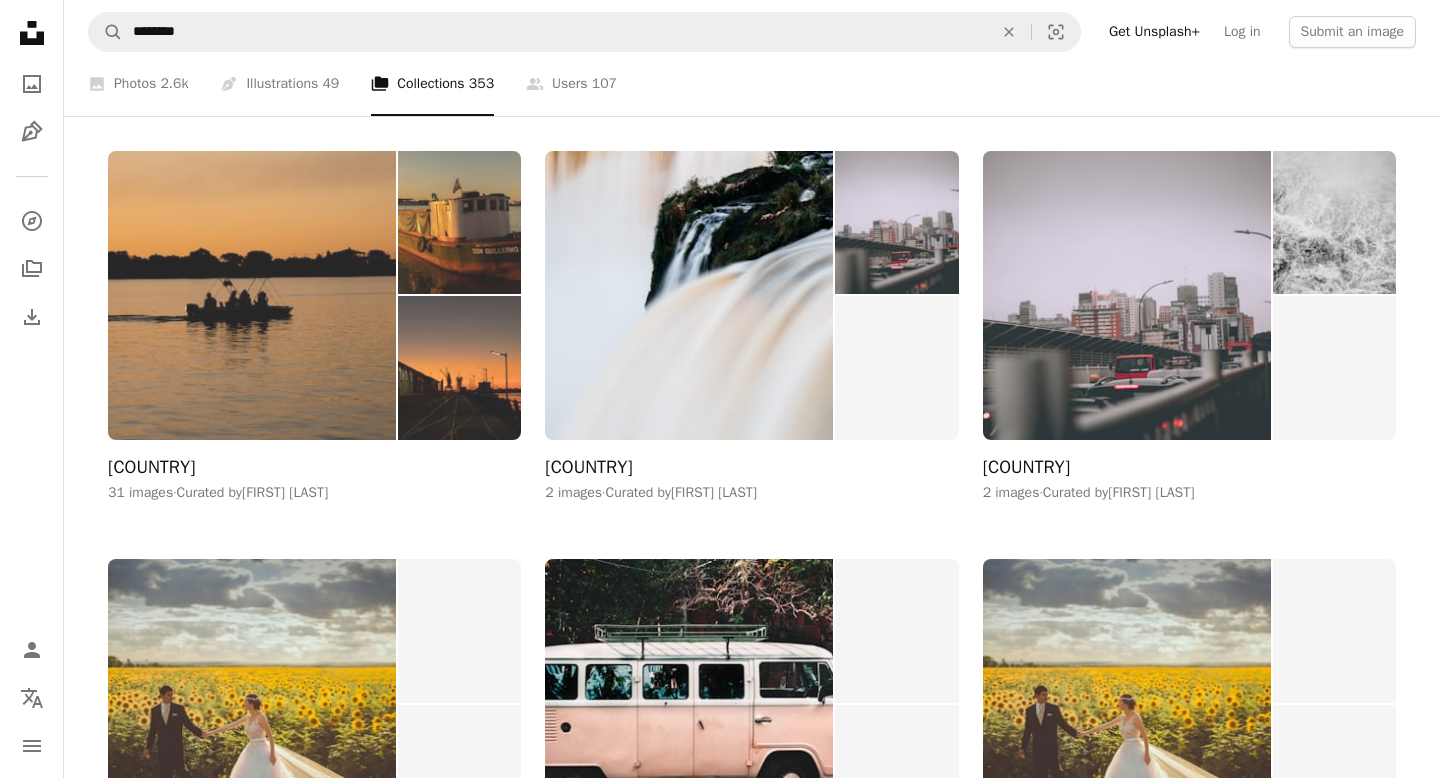 click on "[COUNTRY]" at bounding box center [151, 468] 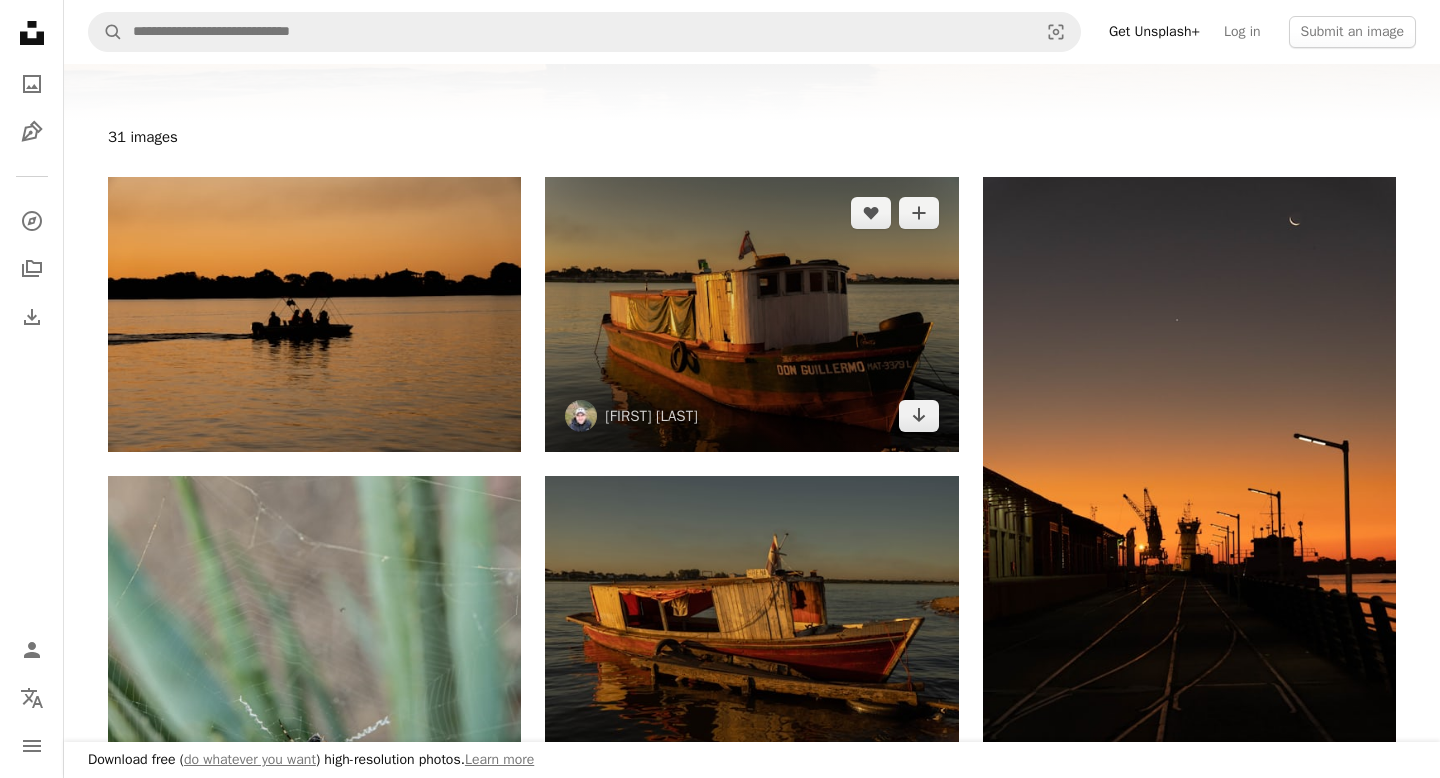 scroll, scrollTop: 409, scrollLeft: 0, axis: vertical 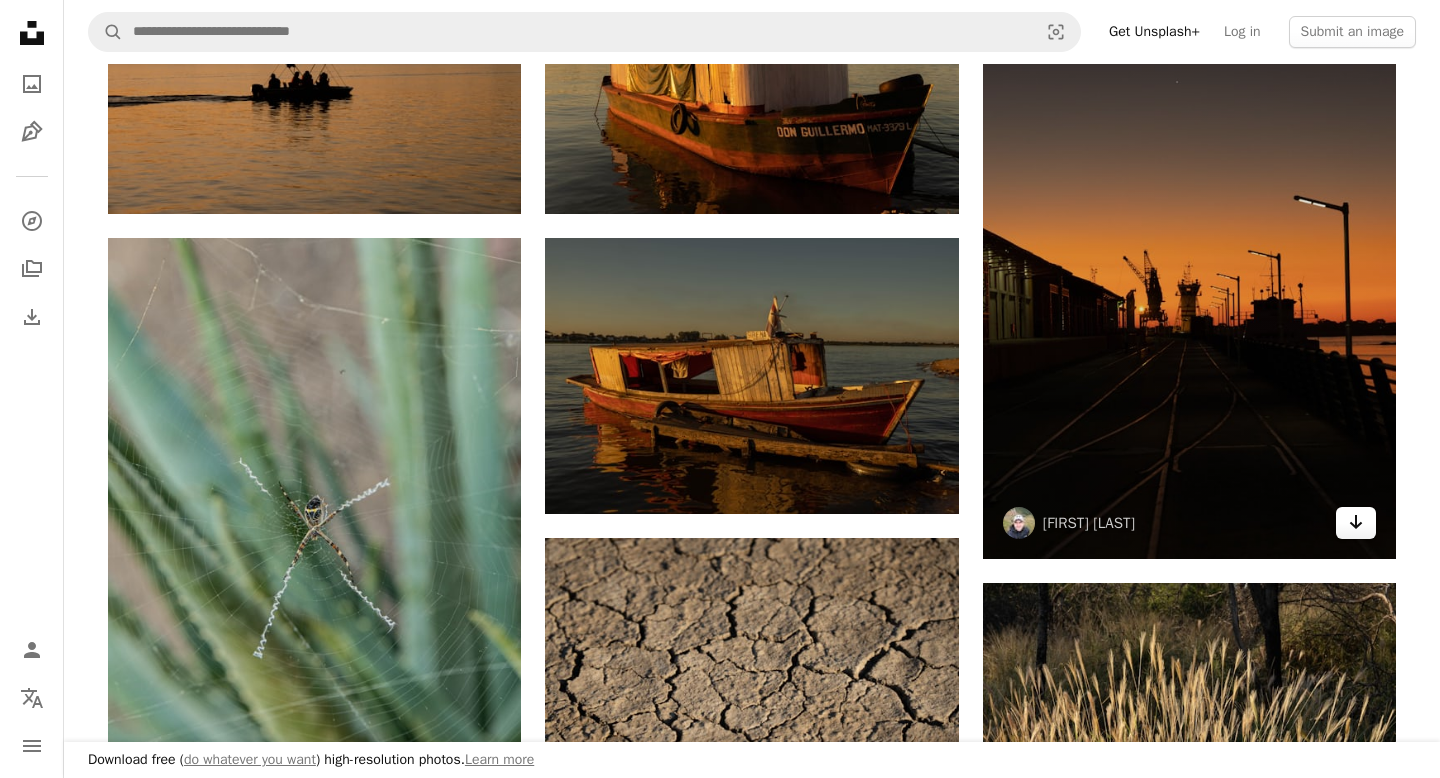 click on "Arrow pointing down" 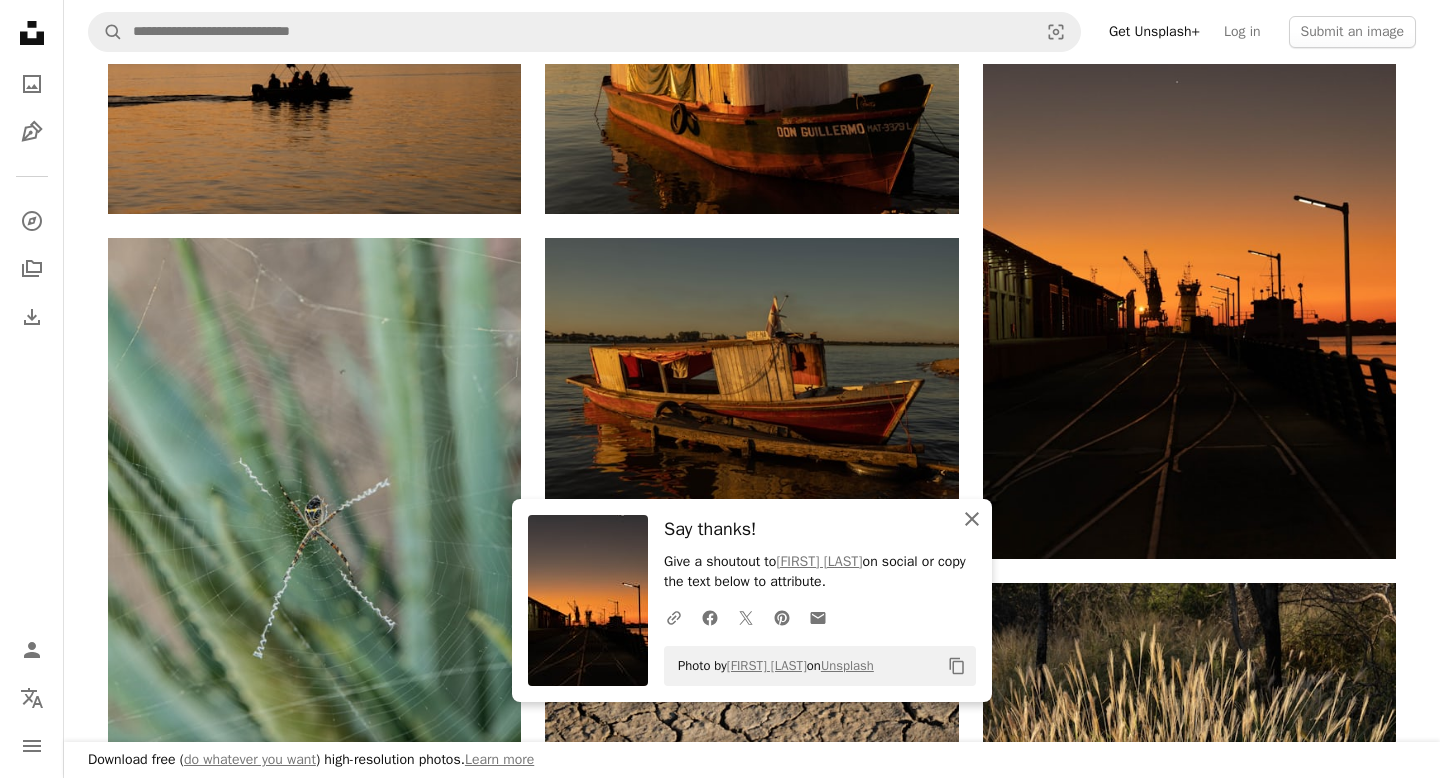 click on "An X shape" 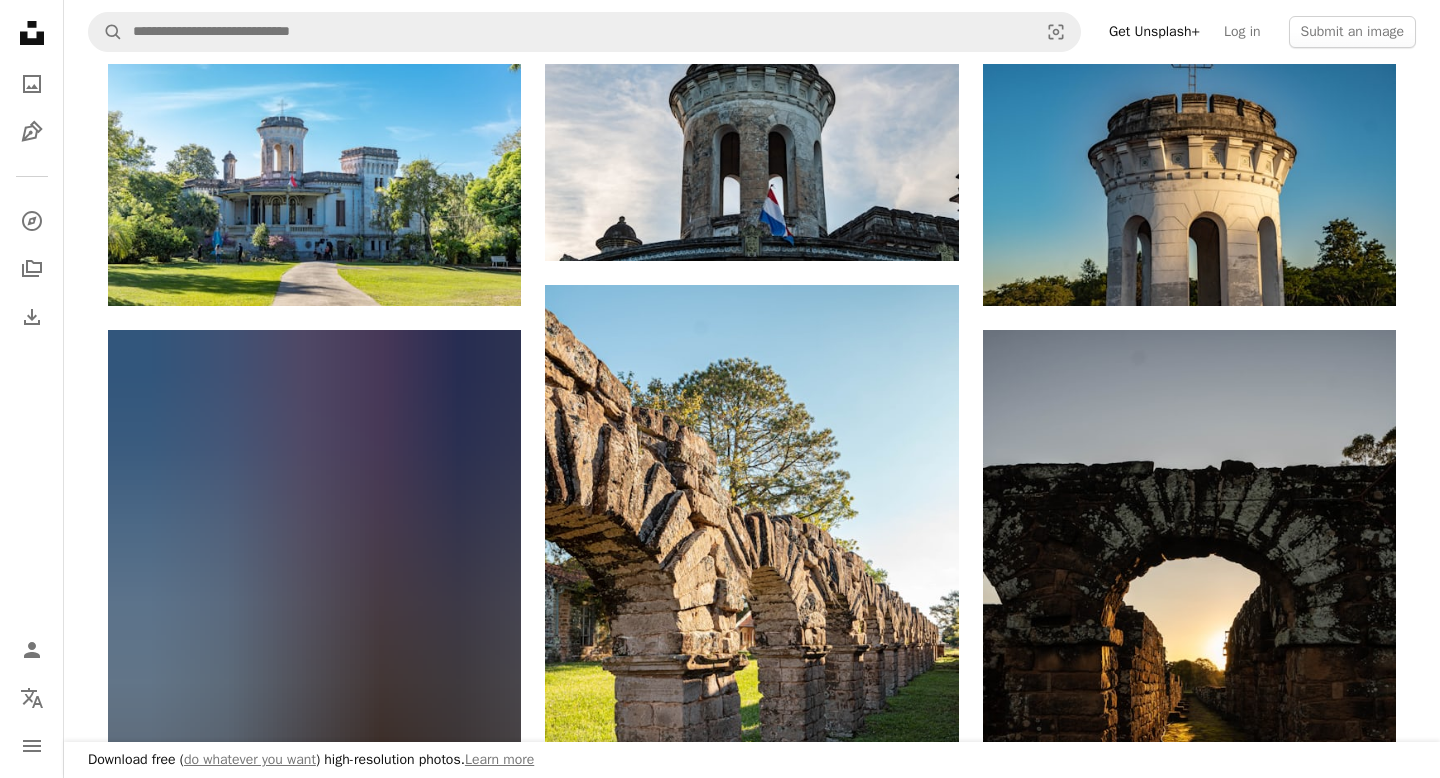 scroll, scrollTop: 2019, scrollLeft: 0, axis: vertical 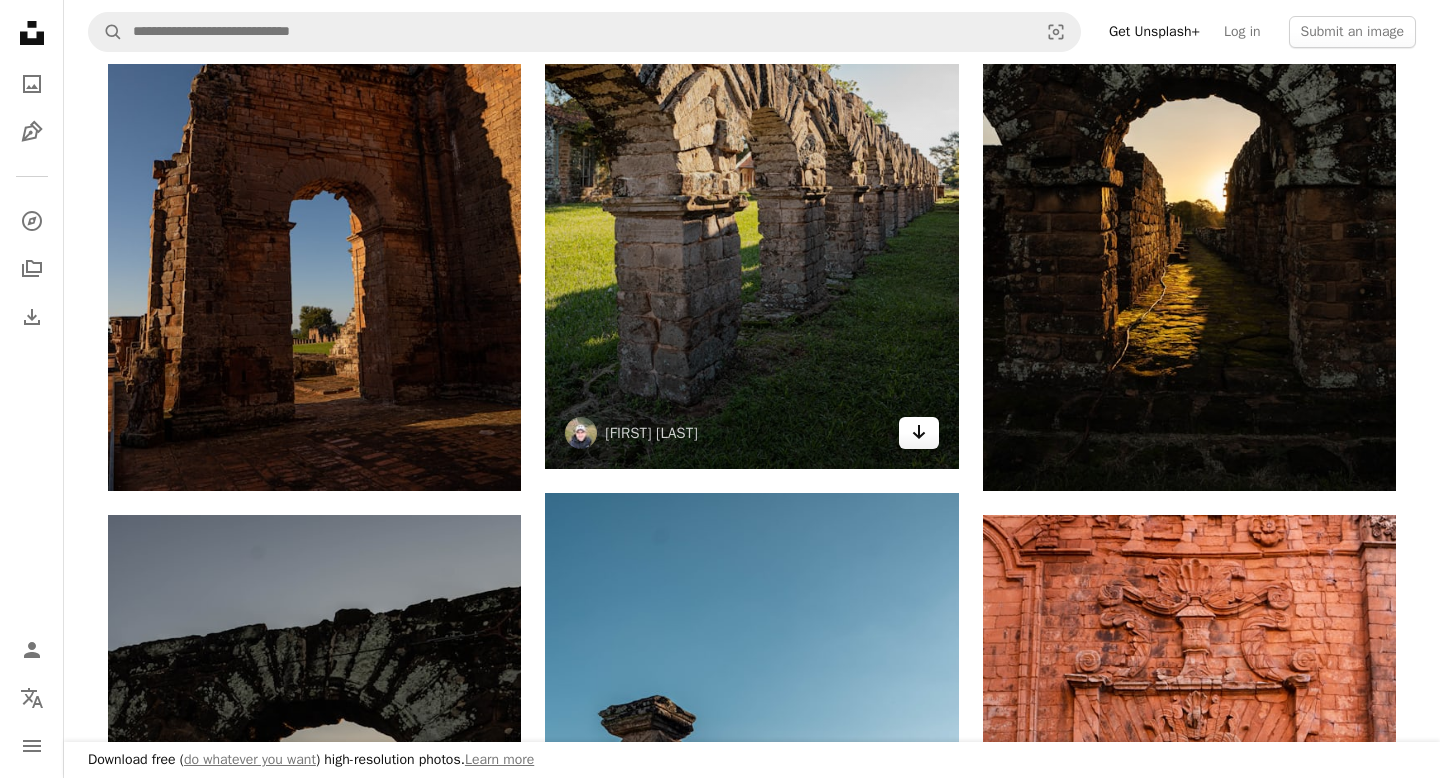 click on "Arrow pointing down" at bounding box center (919, 433) 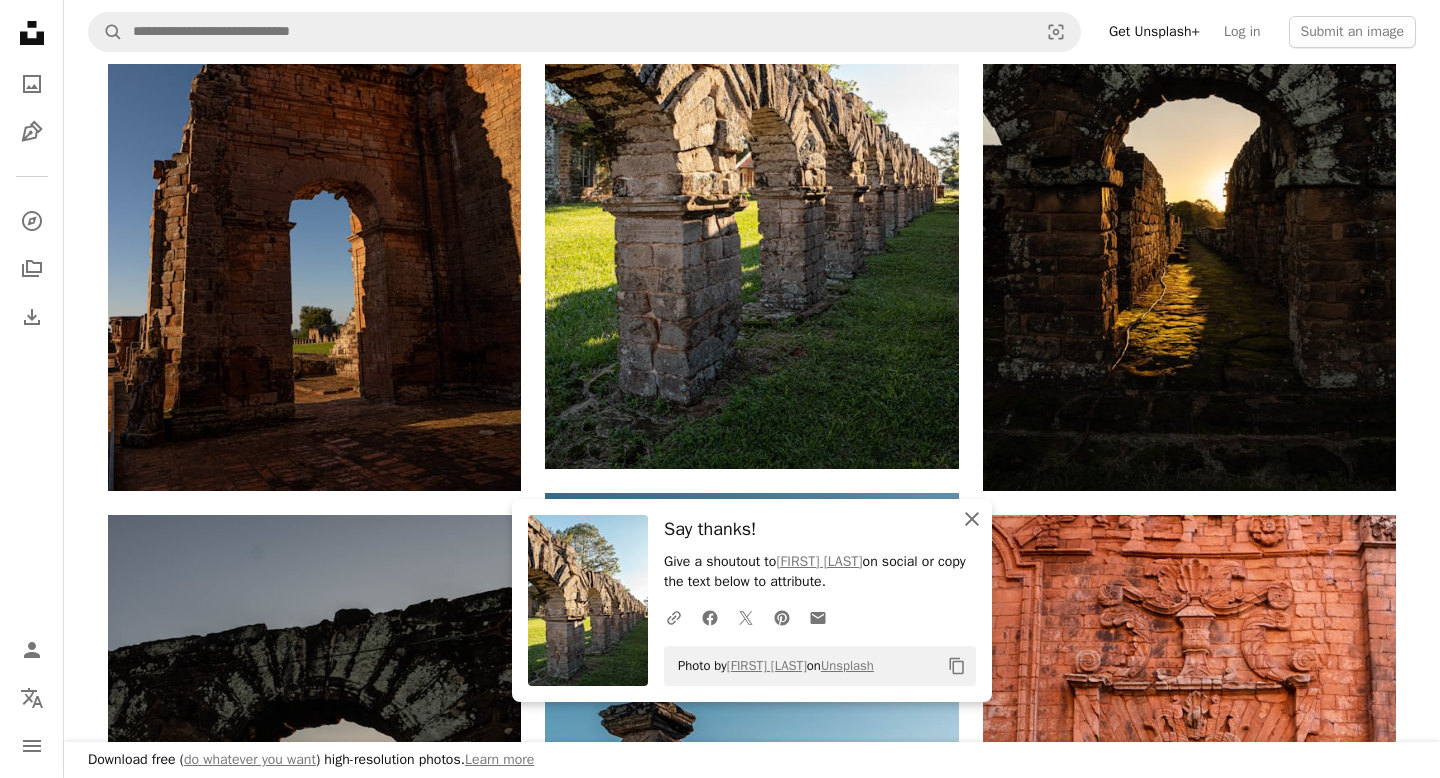 click 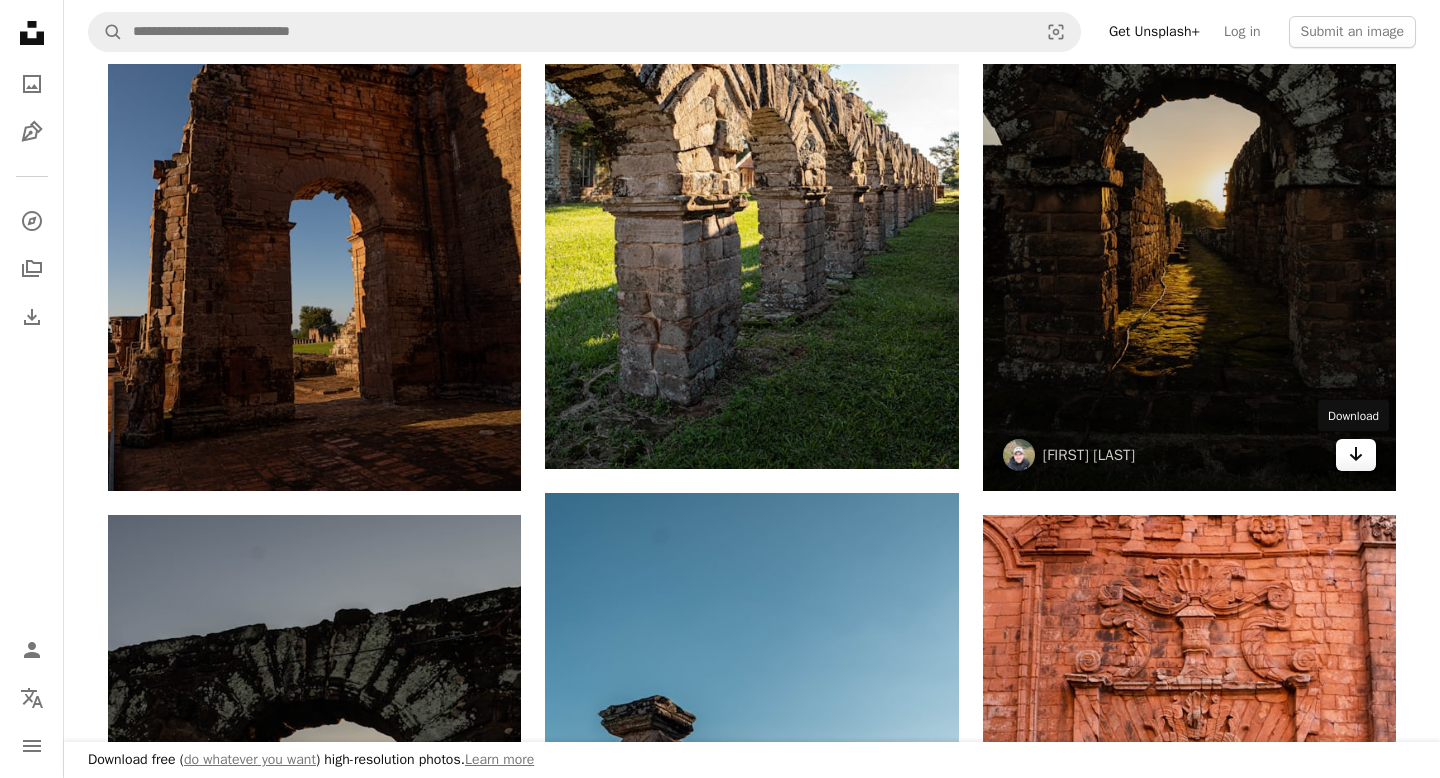 click on "Arrow pointing down" at bounding box center (1356, 455) 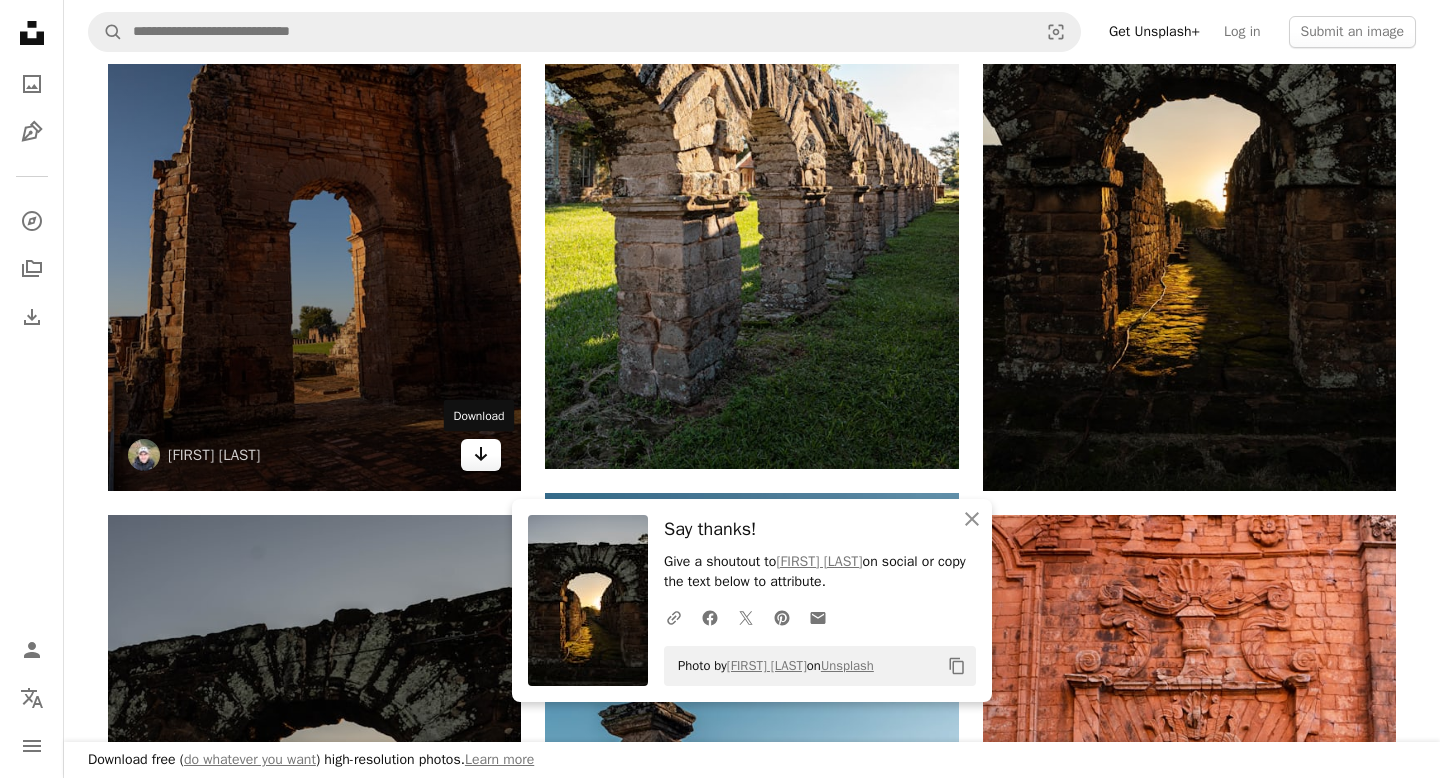 click on "Arrow pointing down" at bounding box center [481, 455] 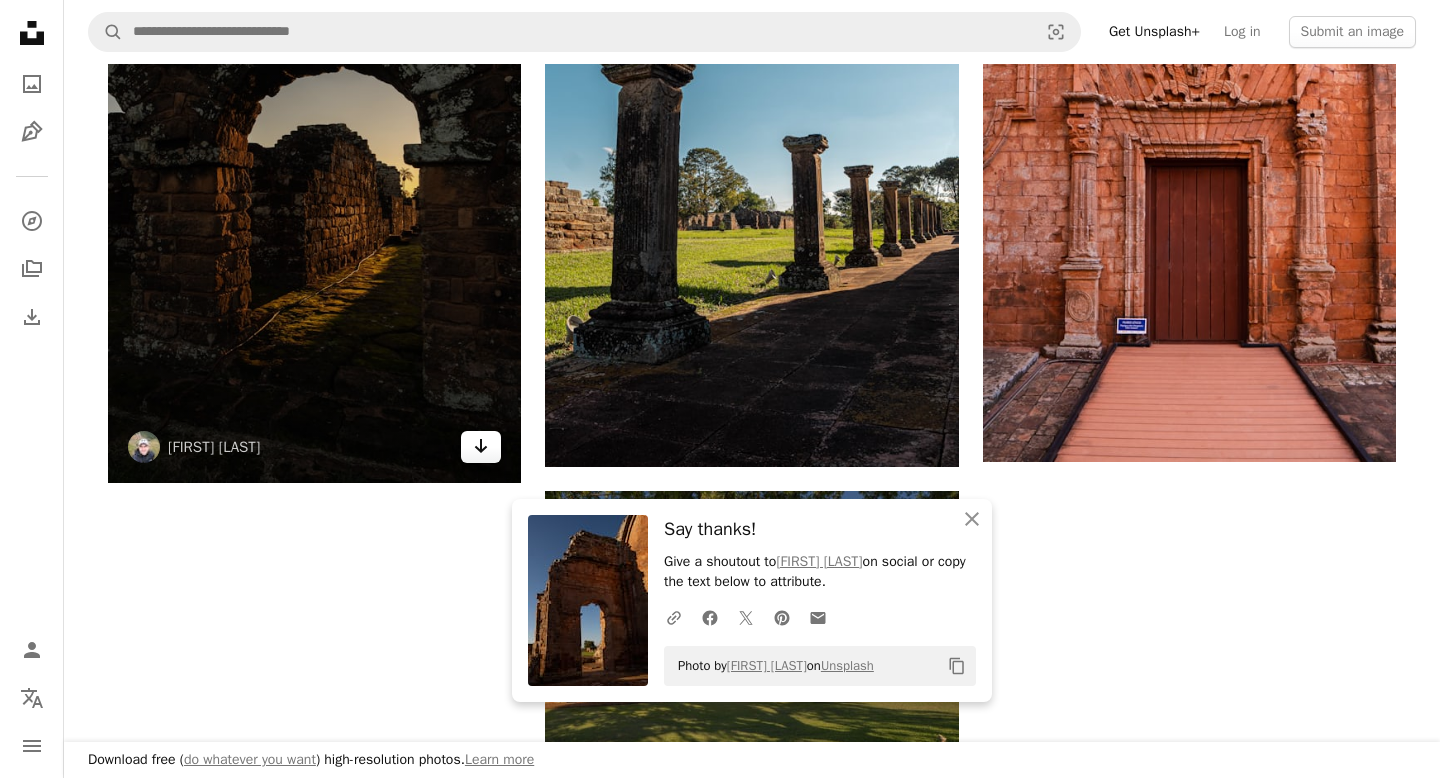 click on "Arrow pointing down" 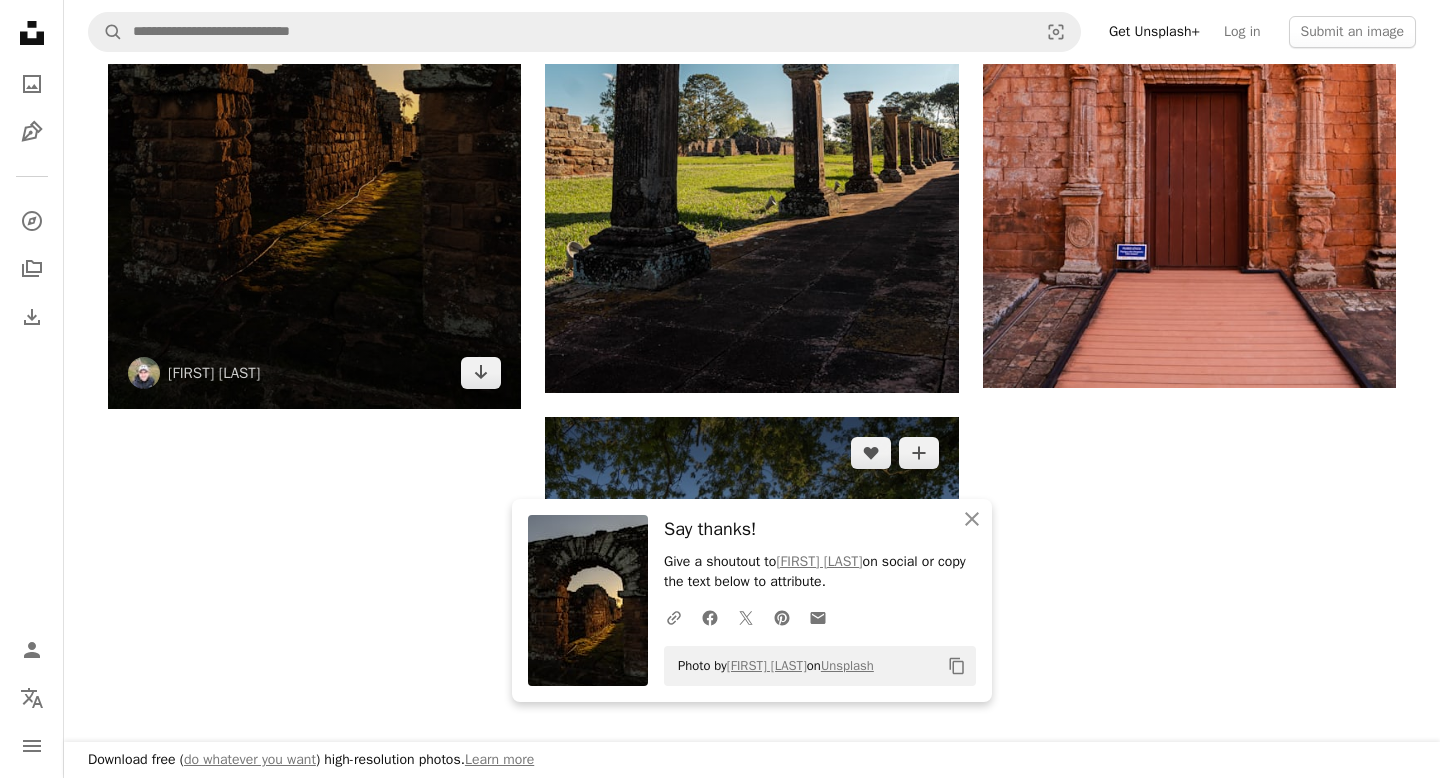 scroll, scrollTop: 2818, scrollLeft: 0, axis: vertical 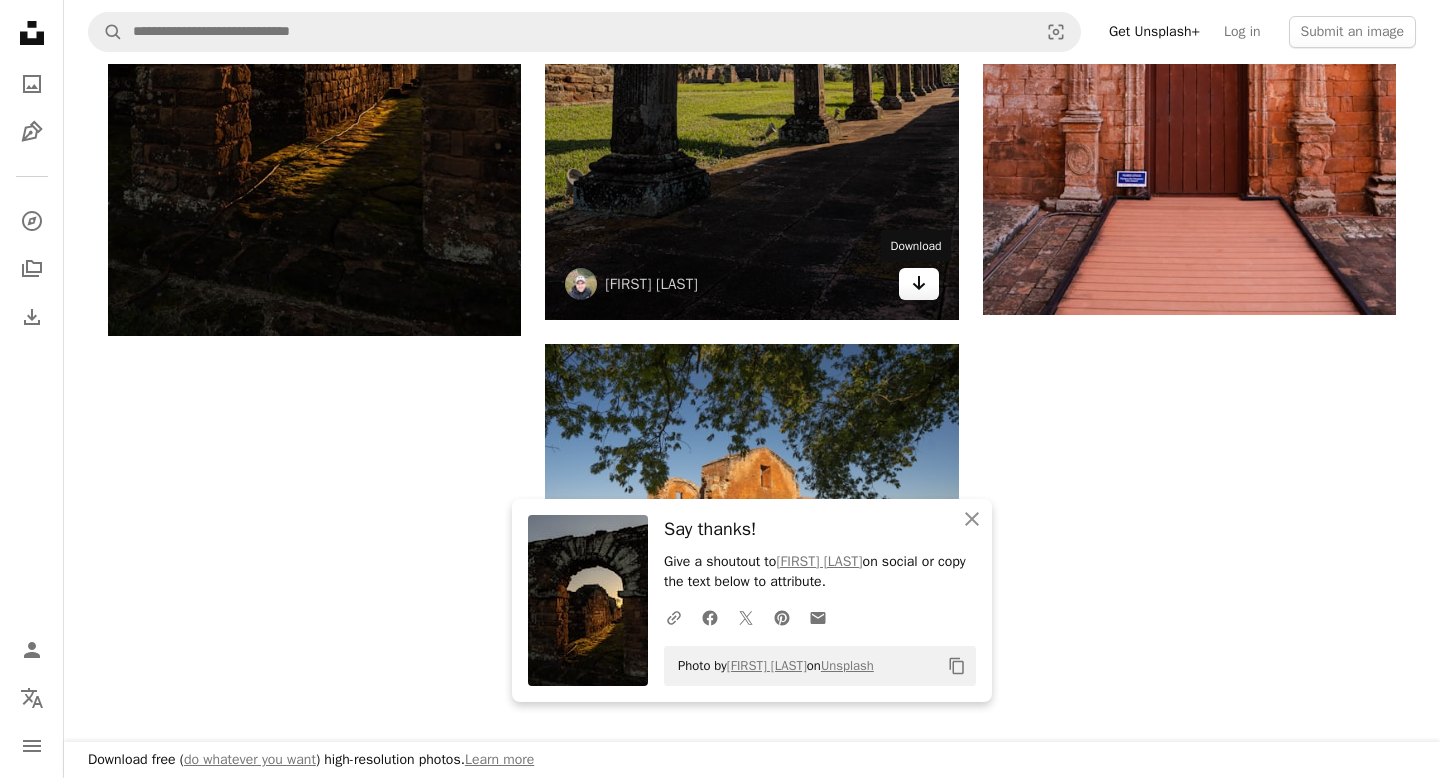 click 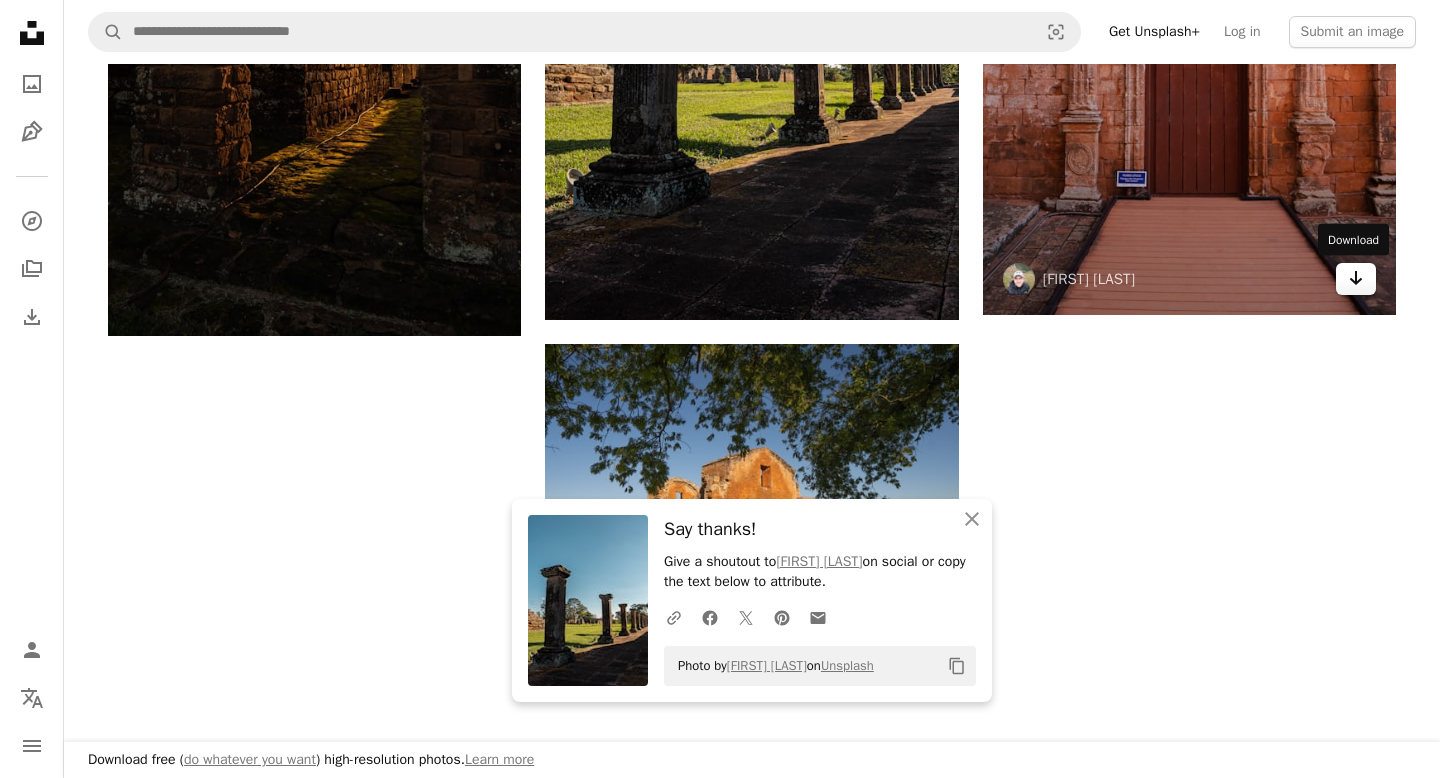 click on "Arrow pointing down" 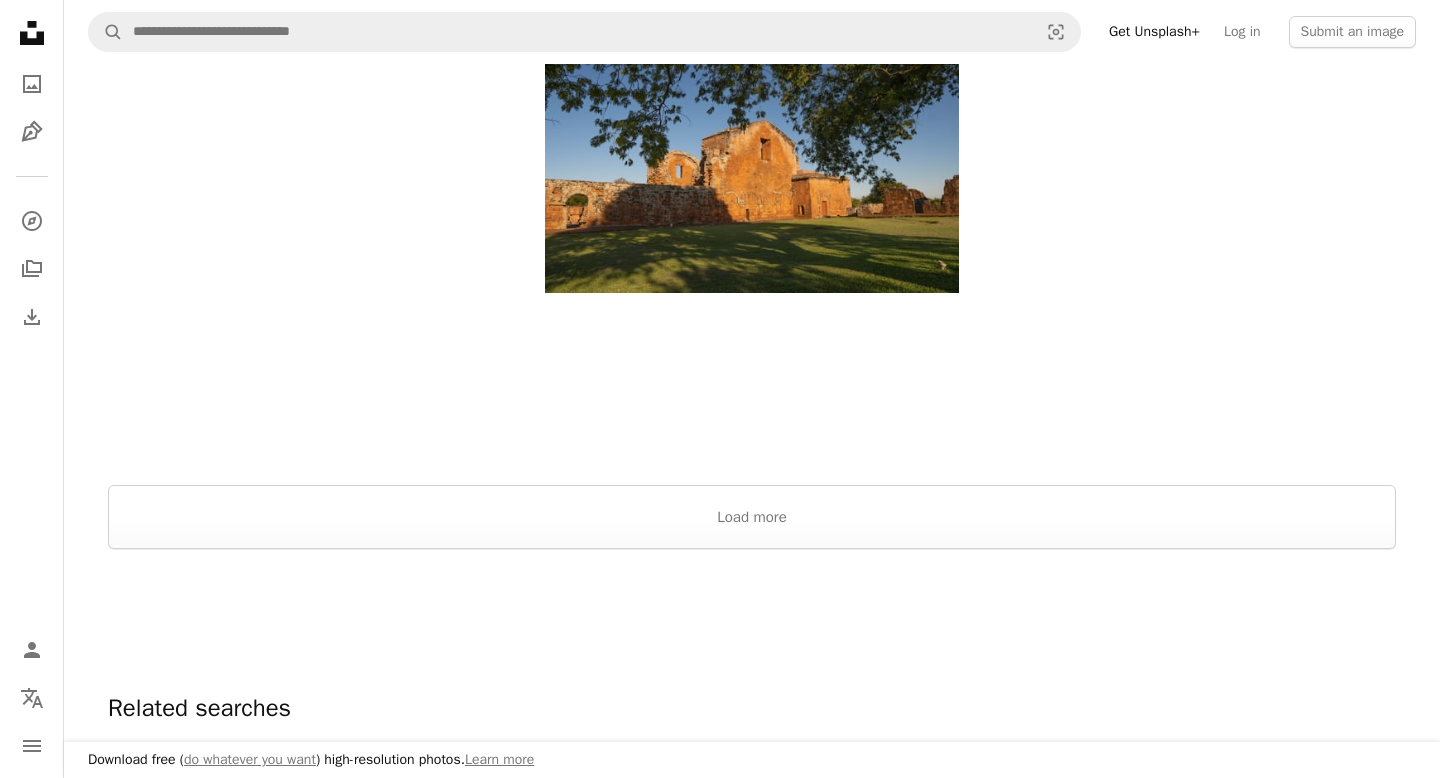 scroll, scrollTop: 2915, scrollLeft: 0, axis: vertical 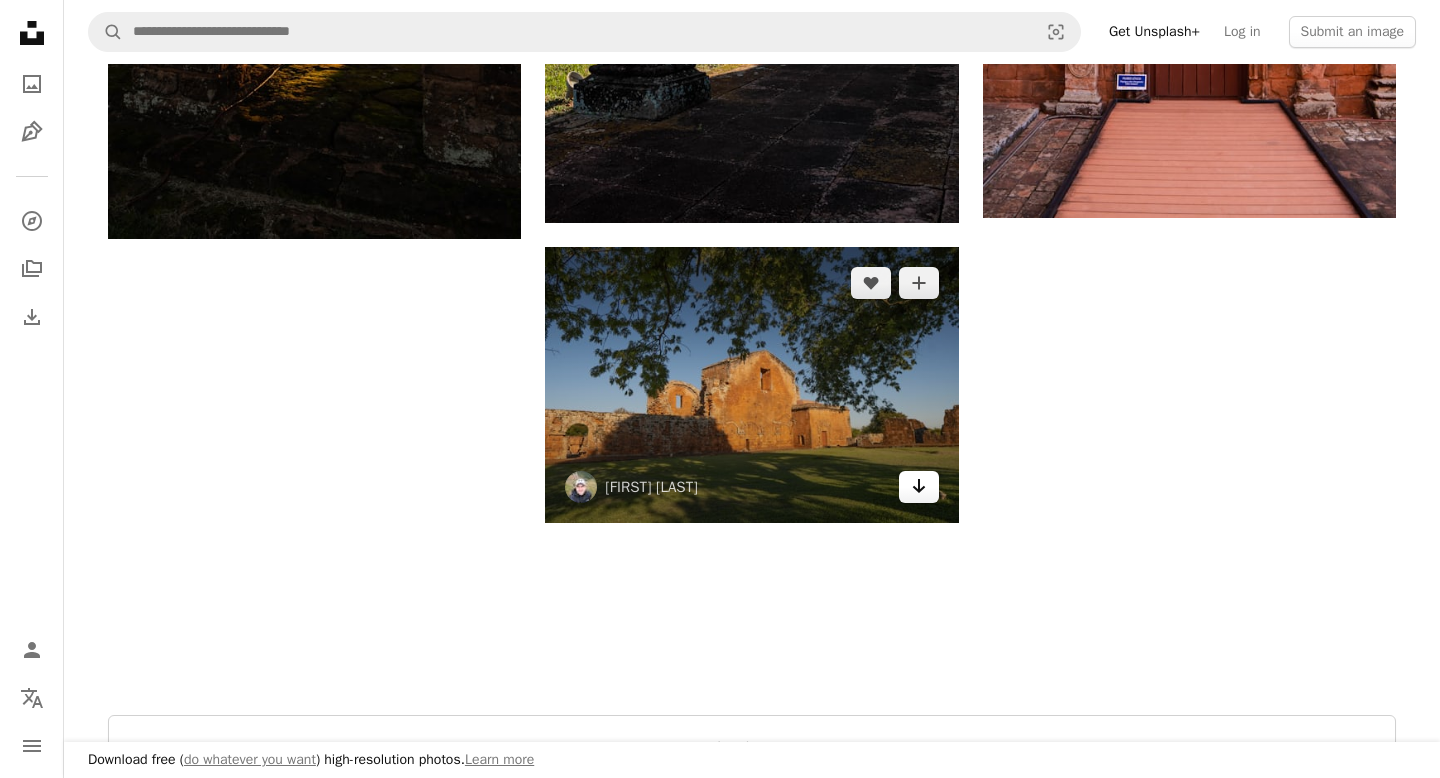 click on "Arrow pointing down" 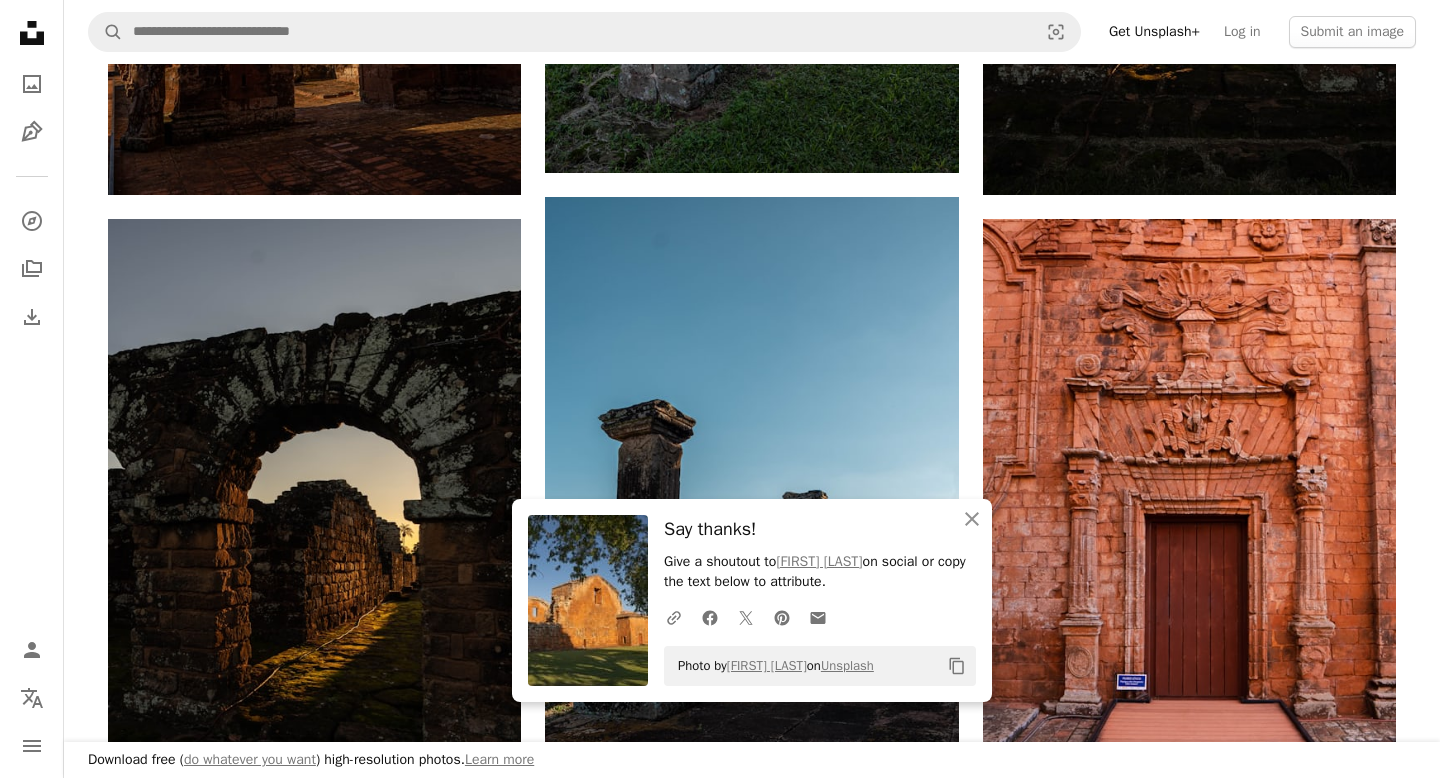 scroll, scrollTop: 2106, scrollLeft: 0, axis: vertical 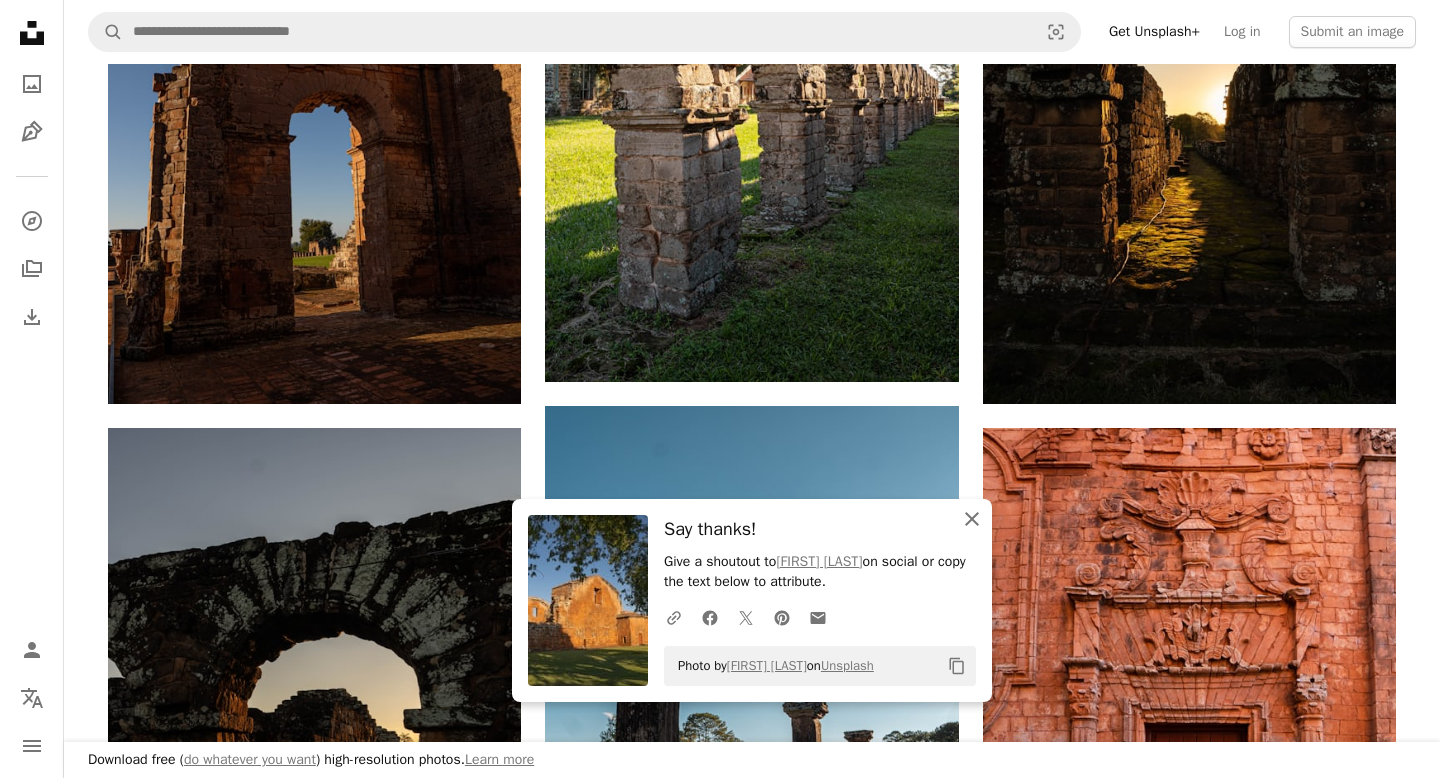 click on "An X shape" 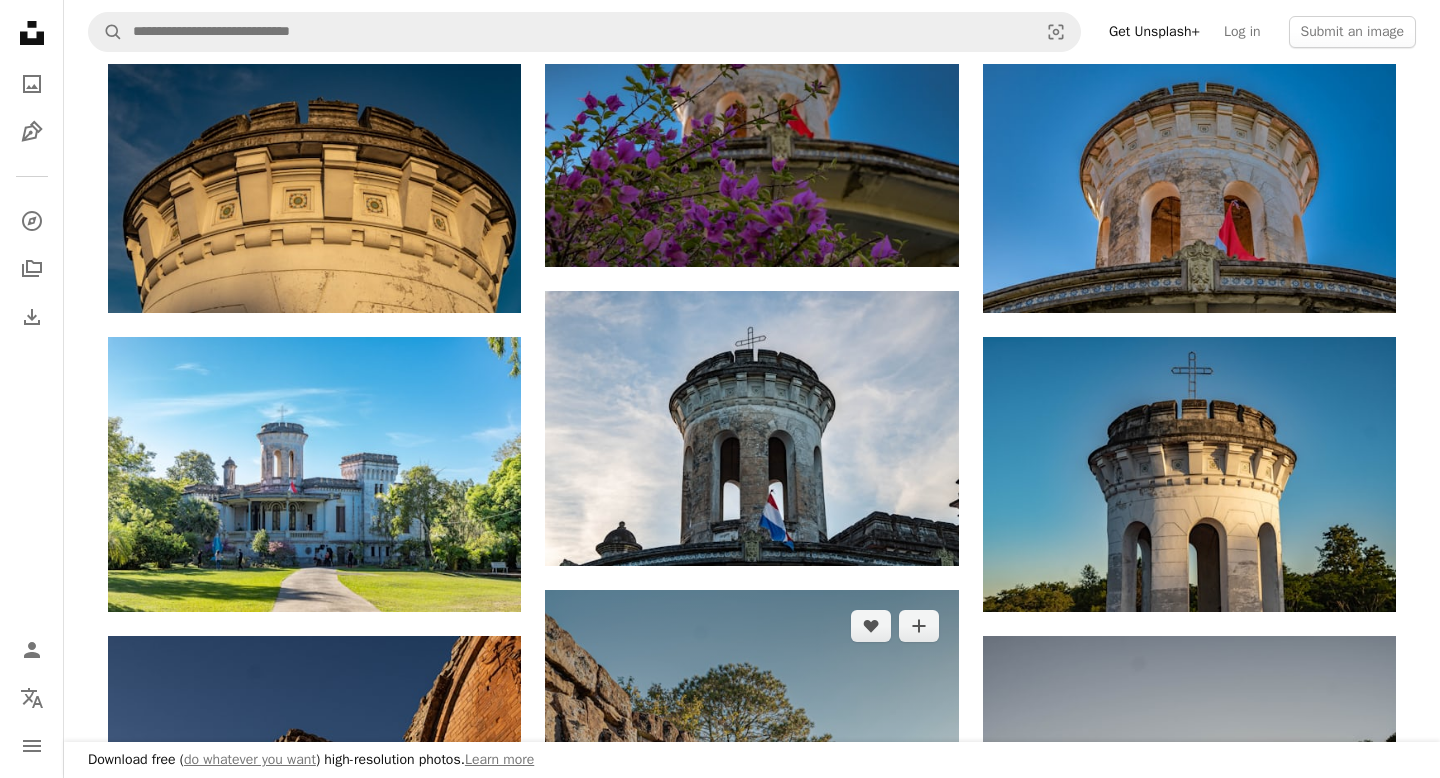 scroll, scrollTop: 1211, scrollLeft: 0, axis: vertical 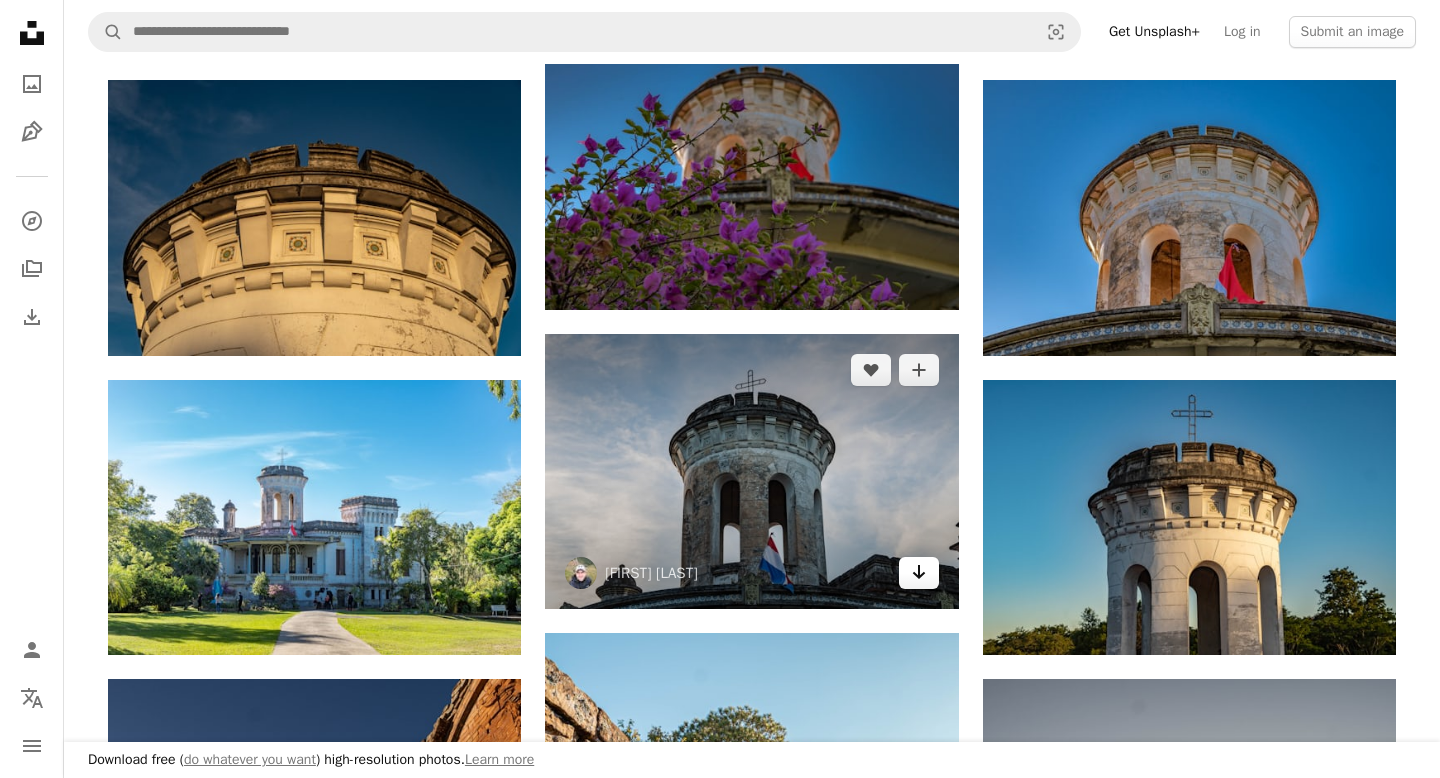 click on "Arrow pointing down" at bounding box center (919, 573) 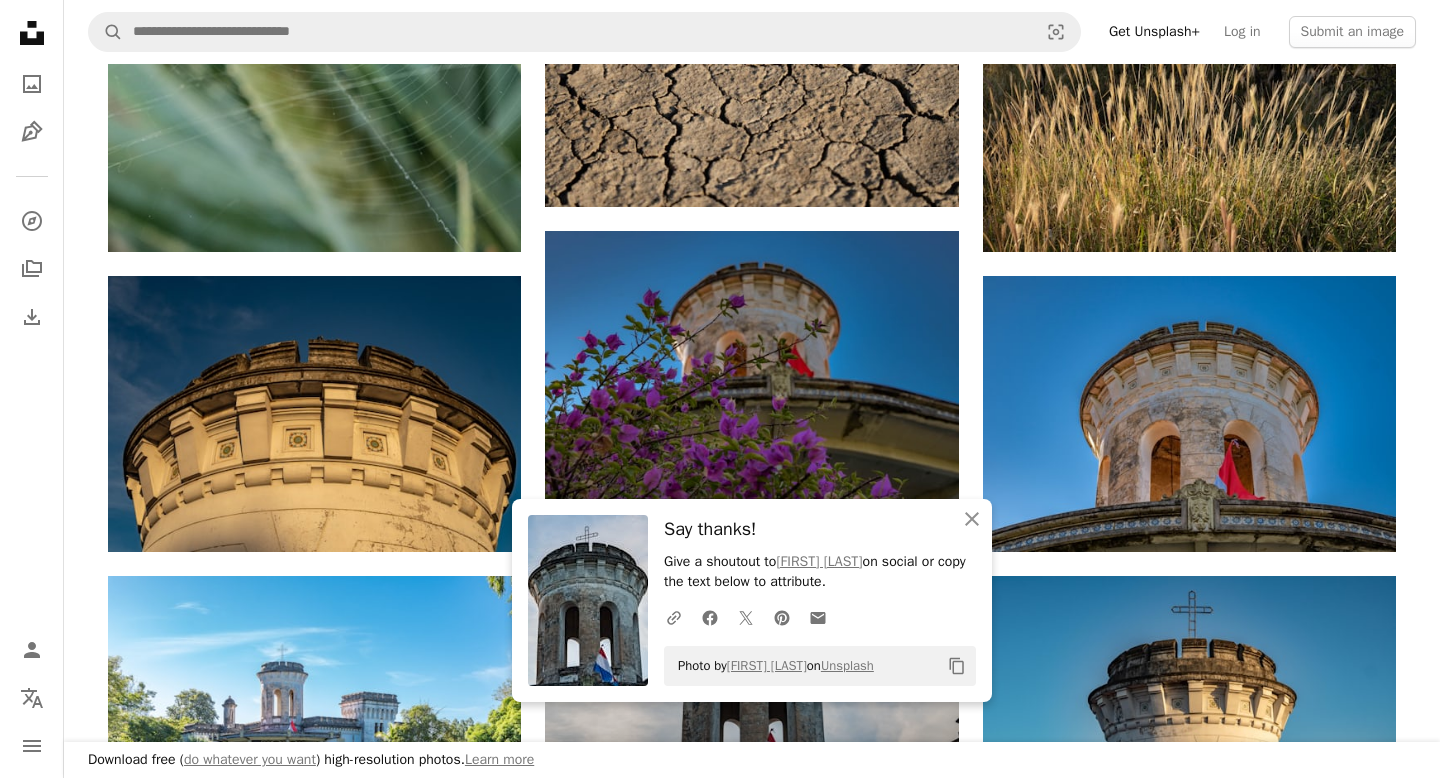 scroll, scrollTop: 996, scrollLeft: 0, axis: vertical 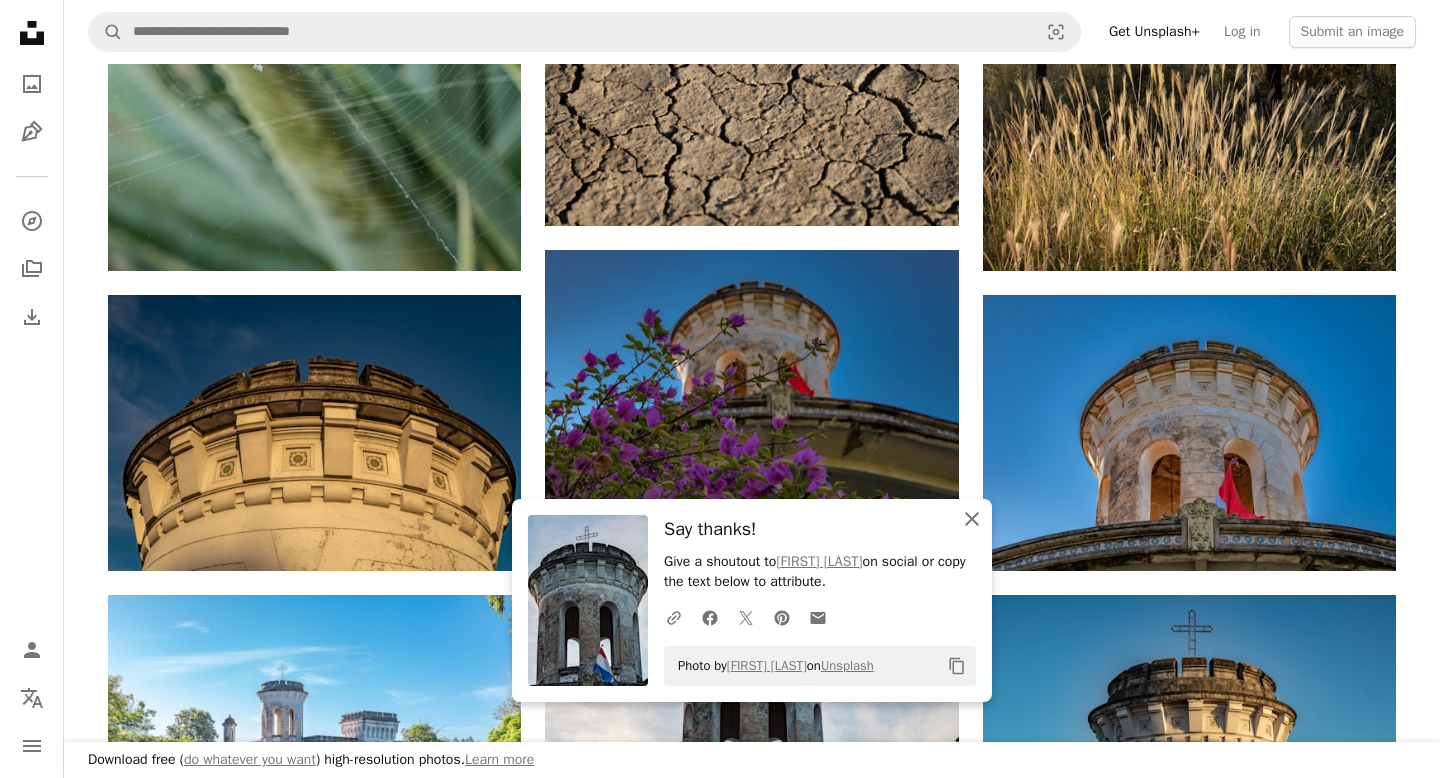click on "An X shape" 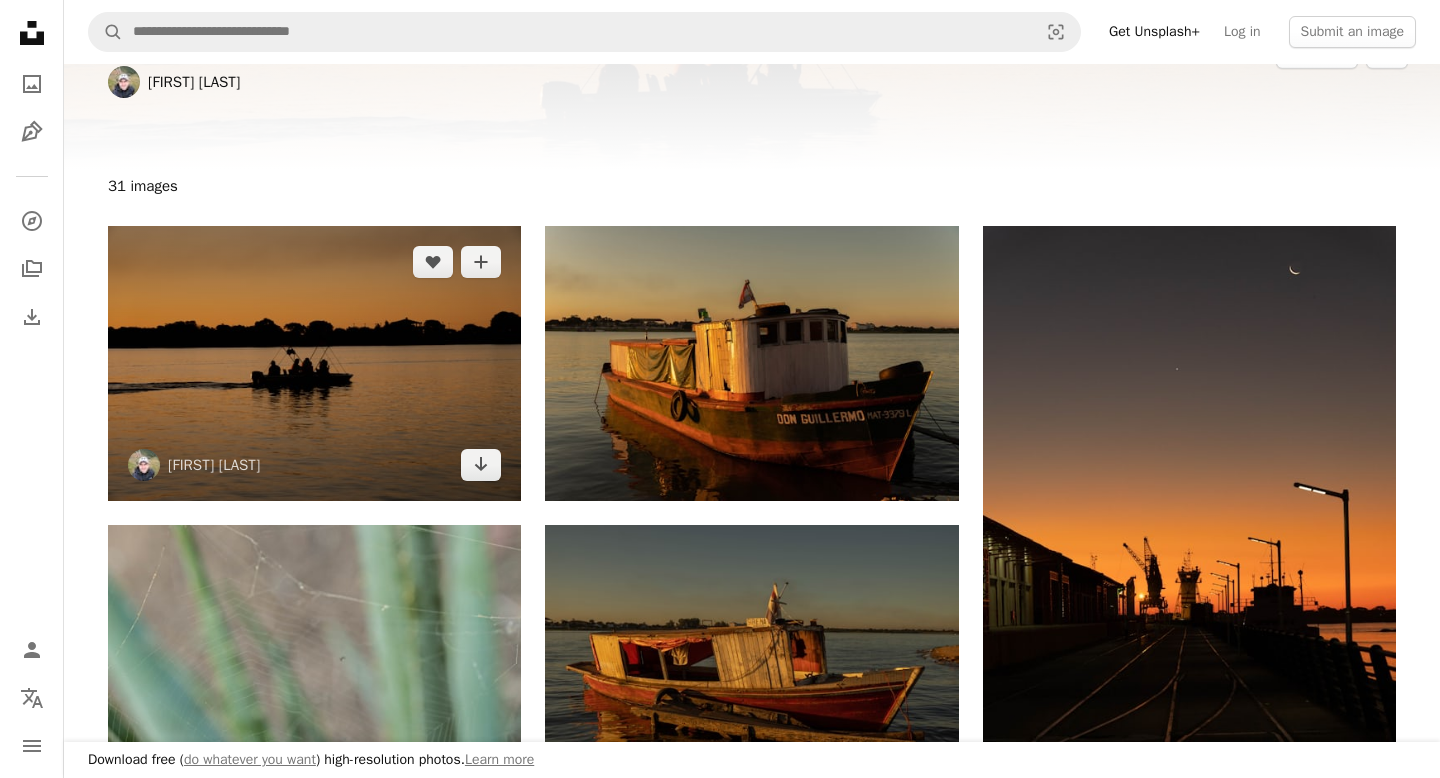 scroll, scrollTop: 0, scrollLeft: 0, axis: both 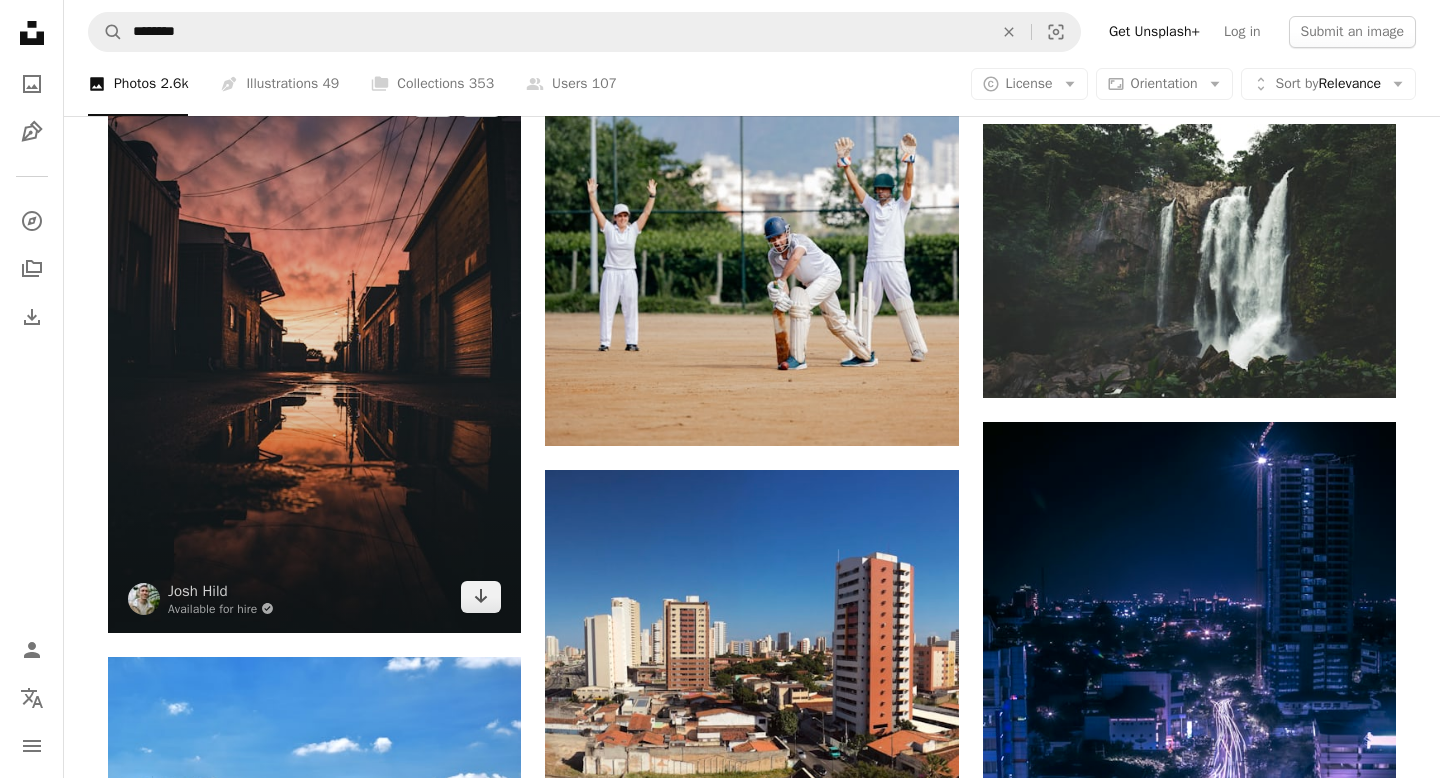 click at bounding box center [314, 348] 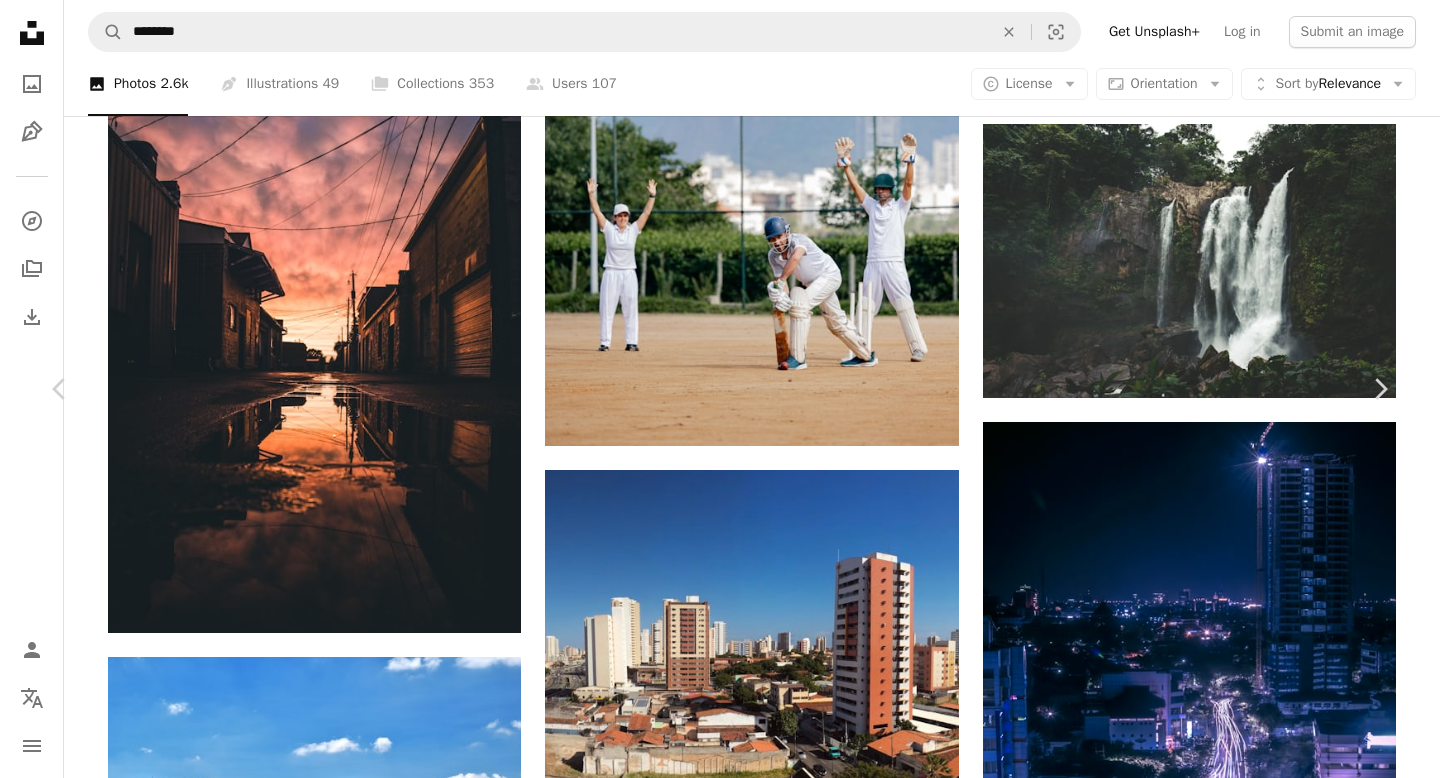 scroll, scrollTop: 637, scrollLeft: 0, axis: vertical 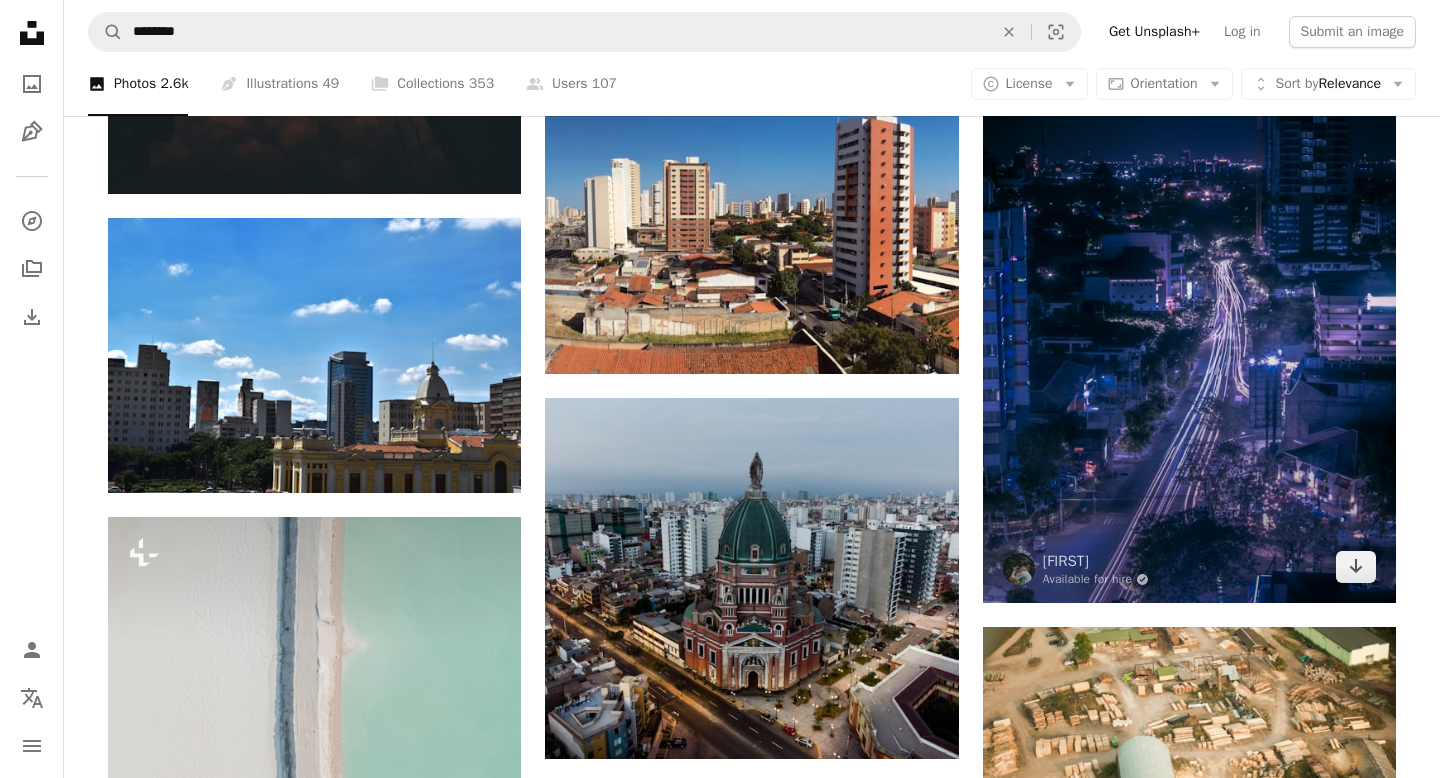 click at bounding box center (1189, 293) 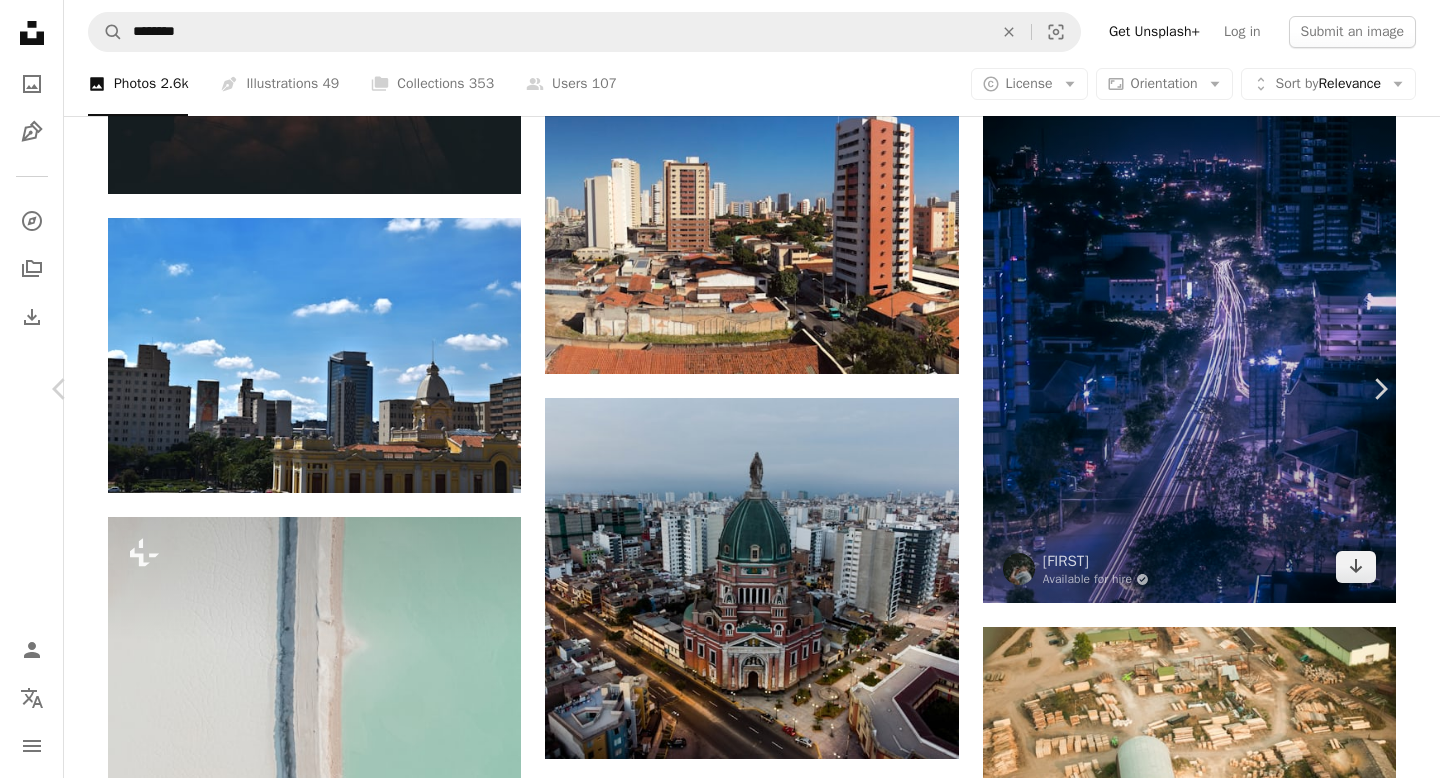 scroll, scrollTop: 444, scrollLeft: 0, axis: vertical 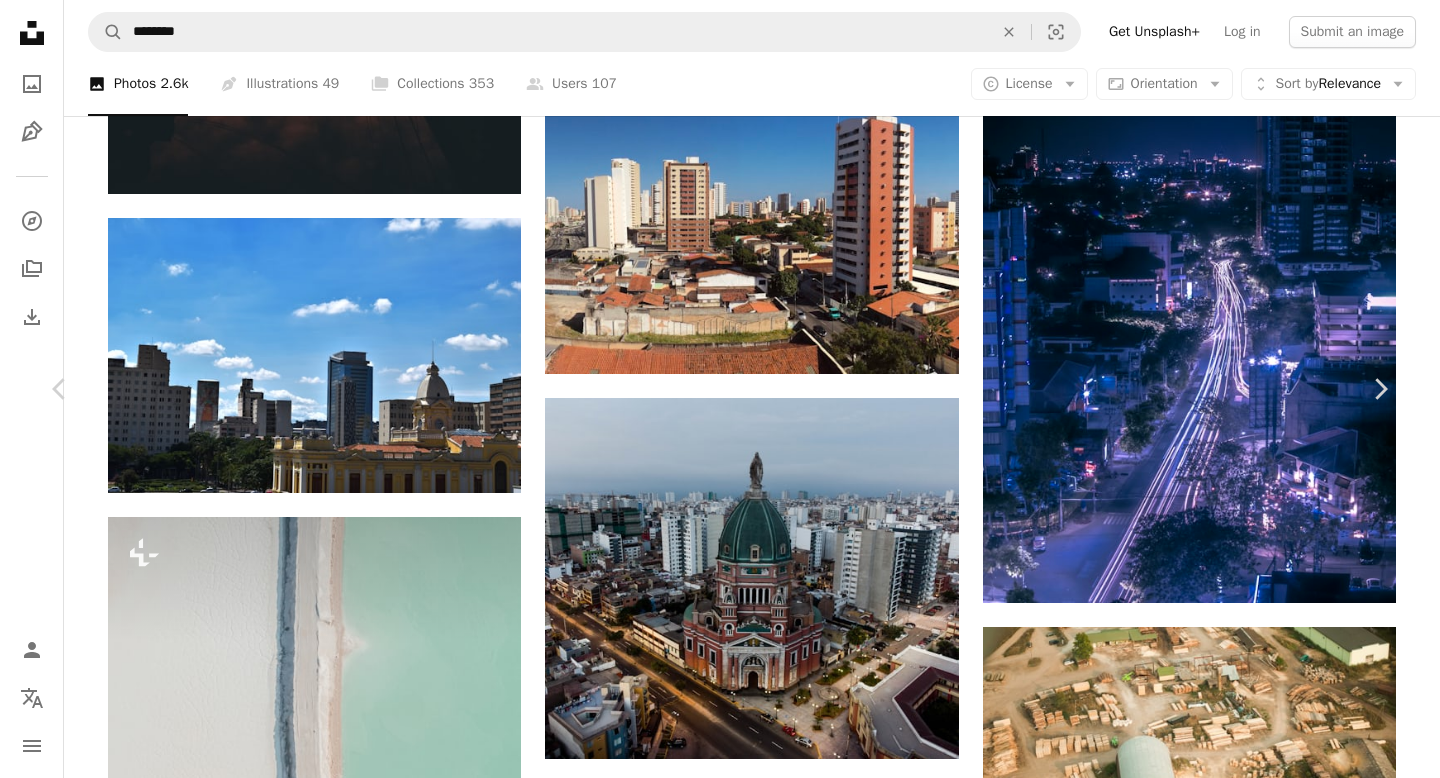 click on "Fauzan Available for hire A checkmark inside of a circle A heart A plus sign Edit image   Plus sign for Unsplash+ Download free Chevron down Zoom in Views 258,049 Downloads 1,210 Featured in Photos A forward-right arrow Share Info icon Info More Actions [CITY] at night Calendar outlined Published on  [MONTH] [DAY], [YEAR] Camera SONY, ILCE-6500 Safety Free to use under the  Unsplash License building city blue road scenery urban outdoors highway town asphalt downtown aerial view intersection freeway tarmac metropolis Free images Browse premium related images on iStock  |  Save 20% with code UNSPLASH20 View more on iStock  ↗ Related images A heart A plus sign Gabriel Ramos Arrow pointing down Plus sign for Unsplash+ A heart A plus sign Polina Kuzovkova For  Unsplash+ A heart A plus sign Towfiq islam Available for hire A checkmark inside of a circle Arrow pointing down A heart A plus sign Preillumination SeTh Arrow pointing down A heart A plus sign 和国 谢" at bounding box center [720, 3115] 